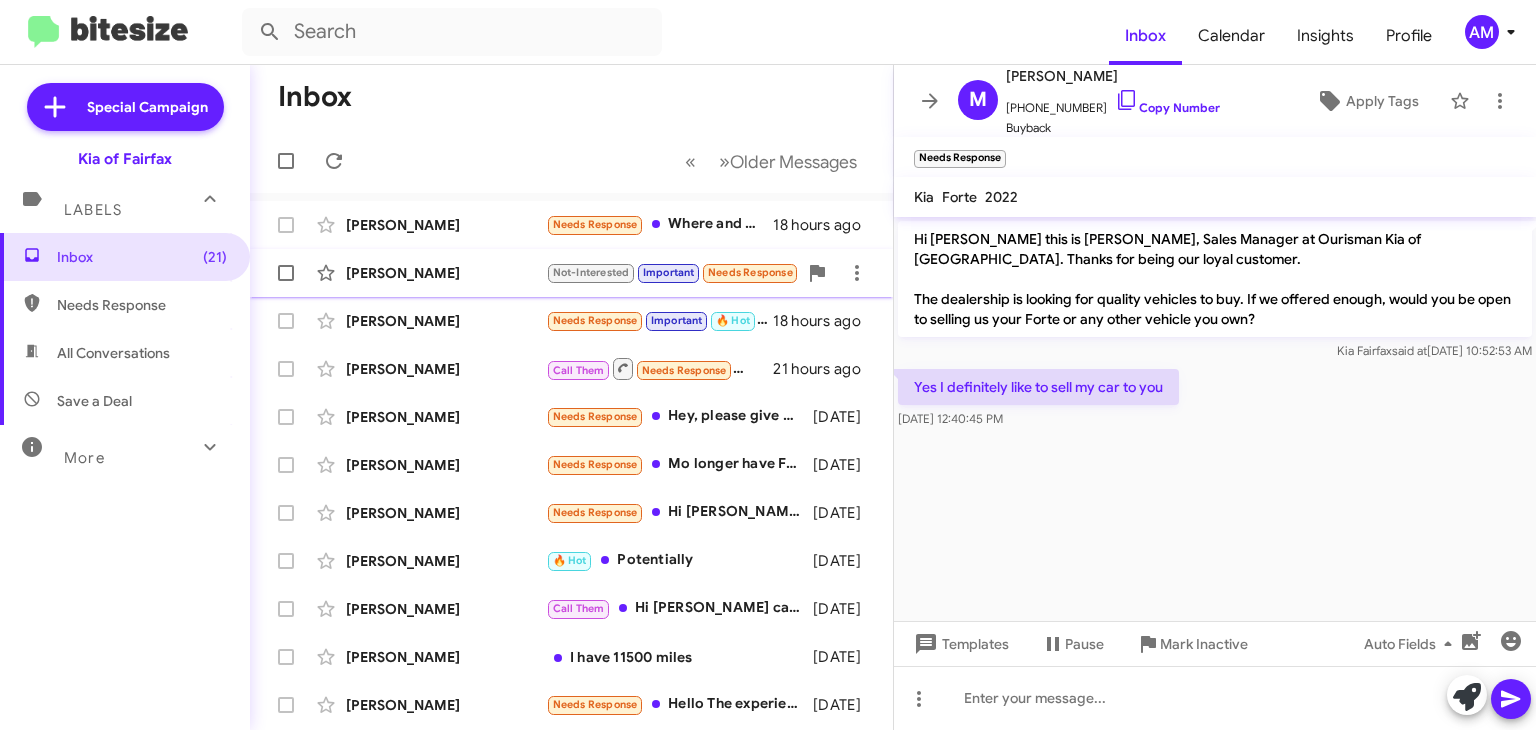 scroll, scrollTop: 0, scrollLeft: 0, axis: both 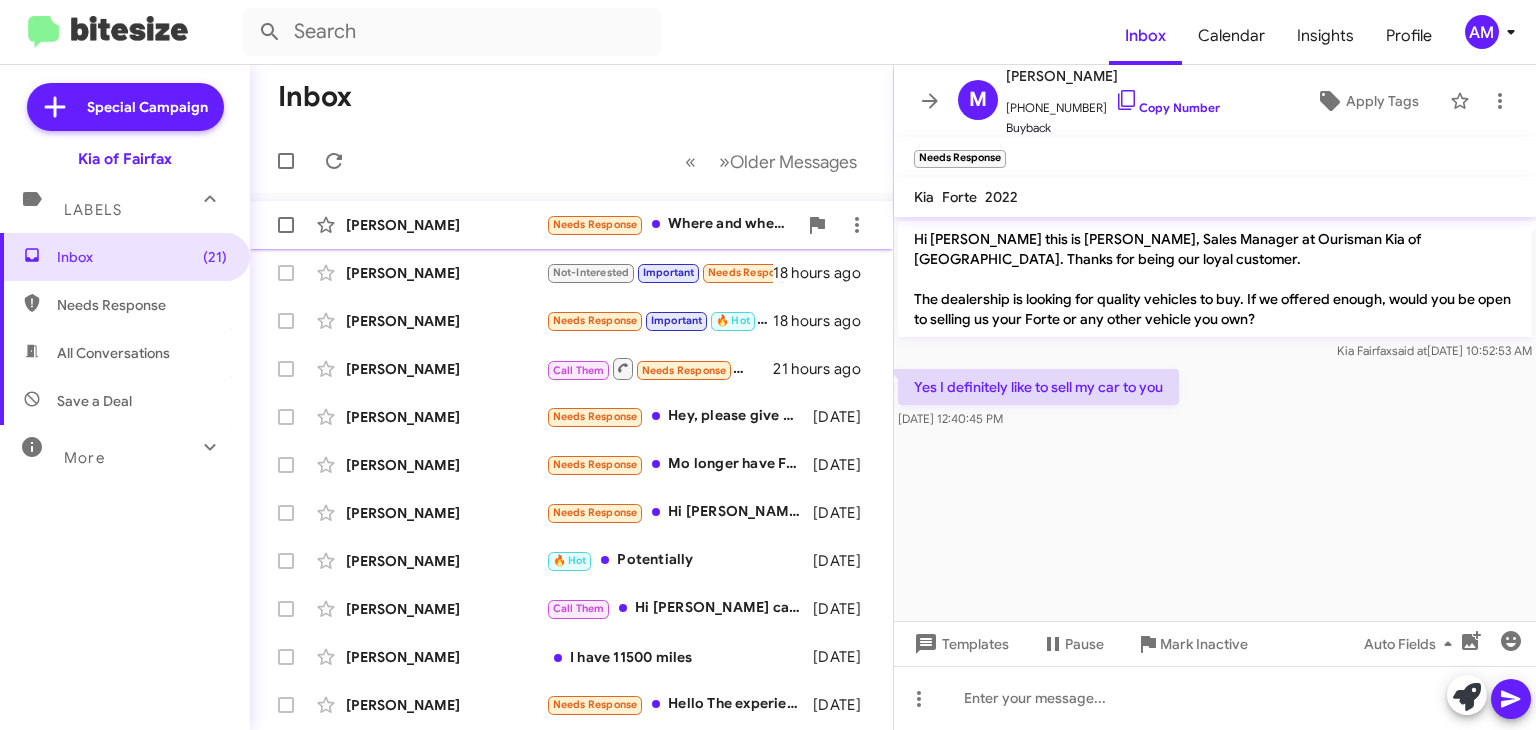 click on "[PERSON_NAME]" 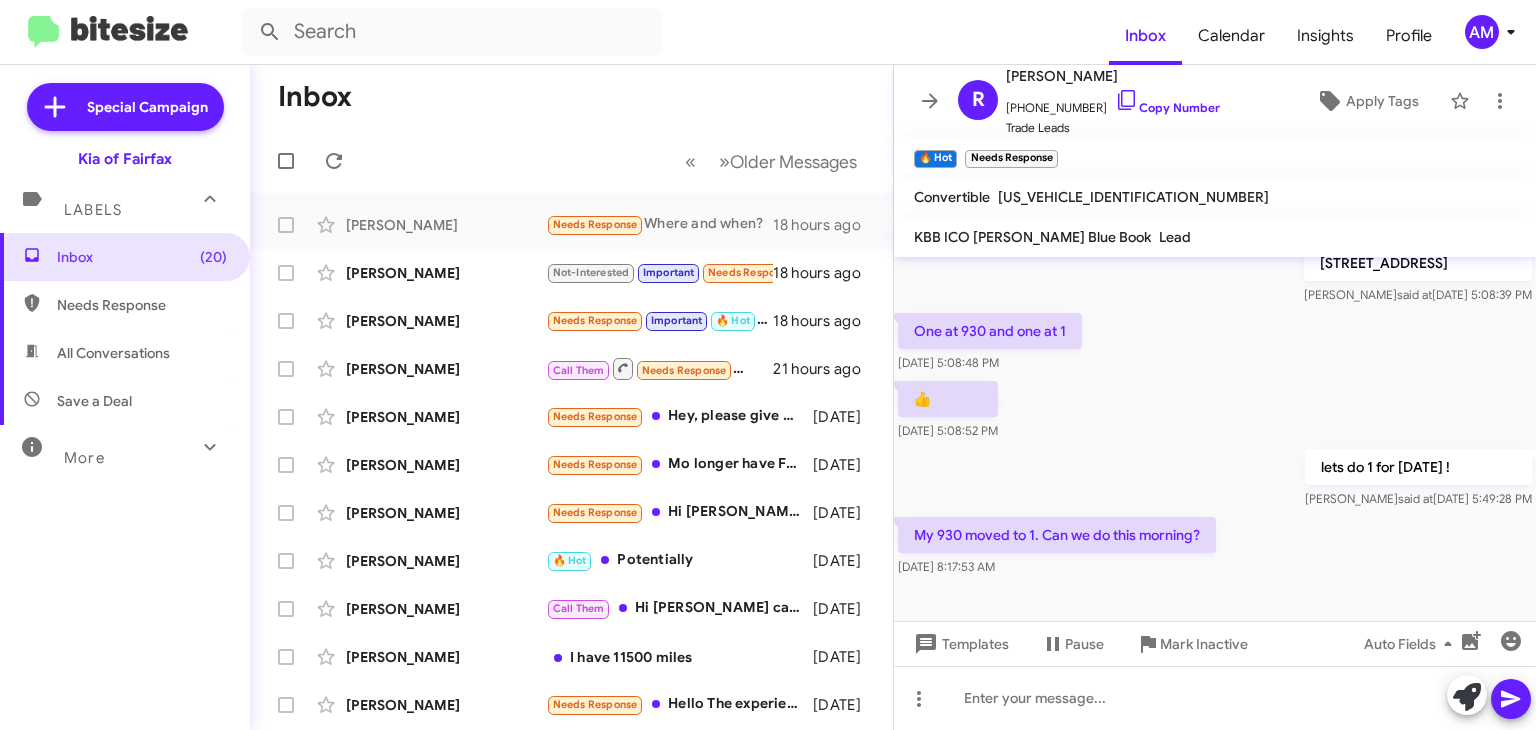 scroll, scrollTop: 984, scrollLeft: 0, axis: vertical 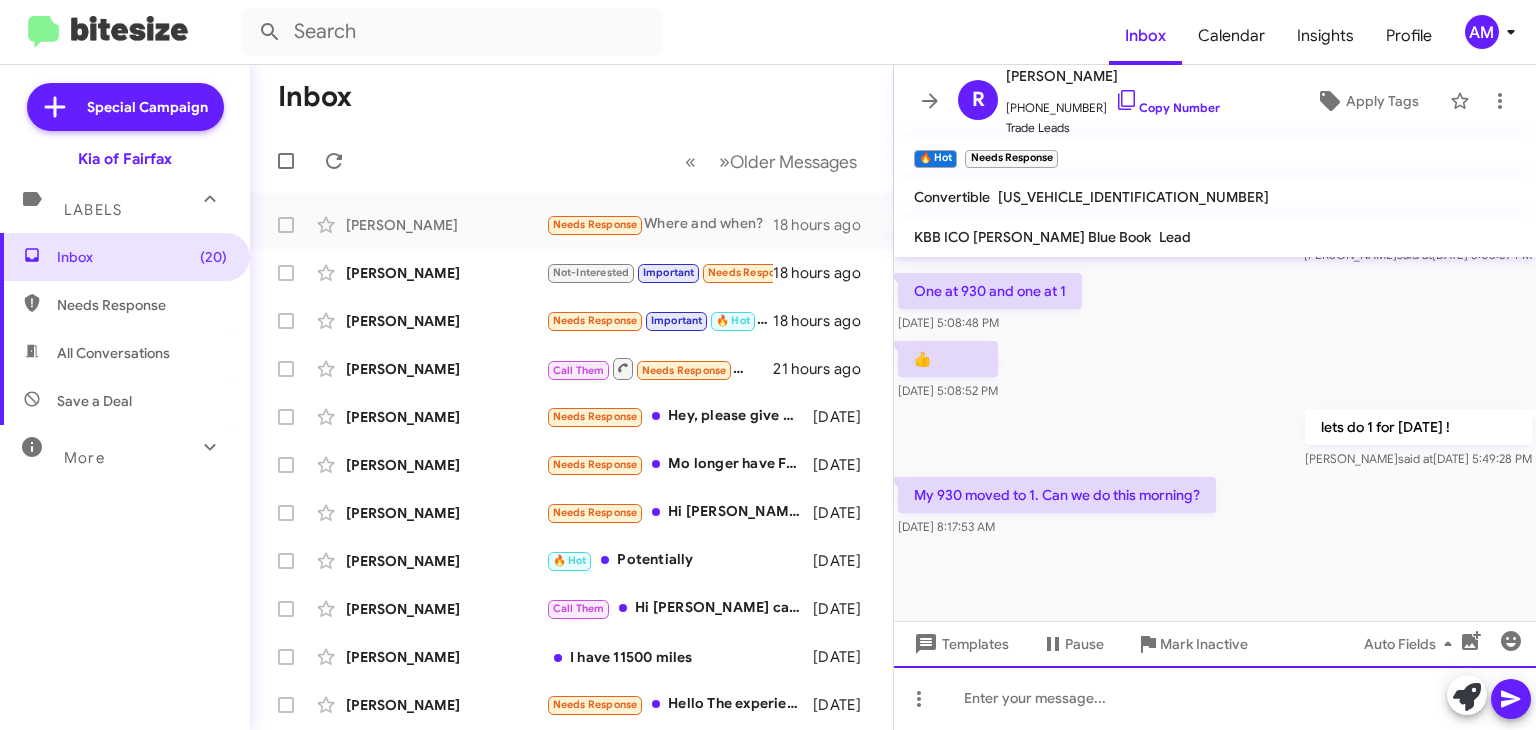click 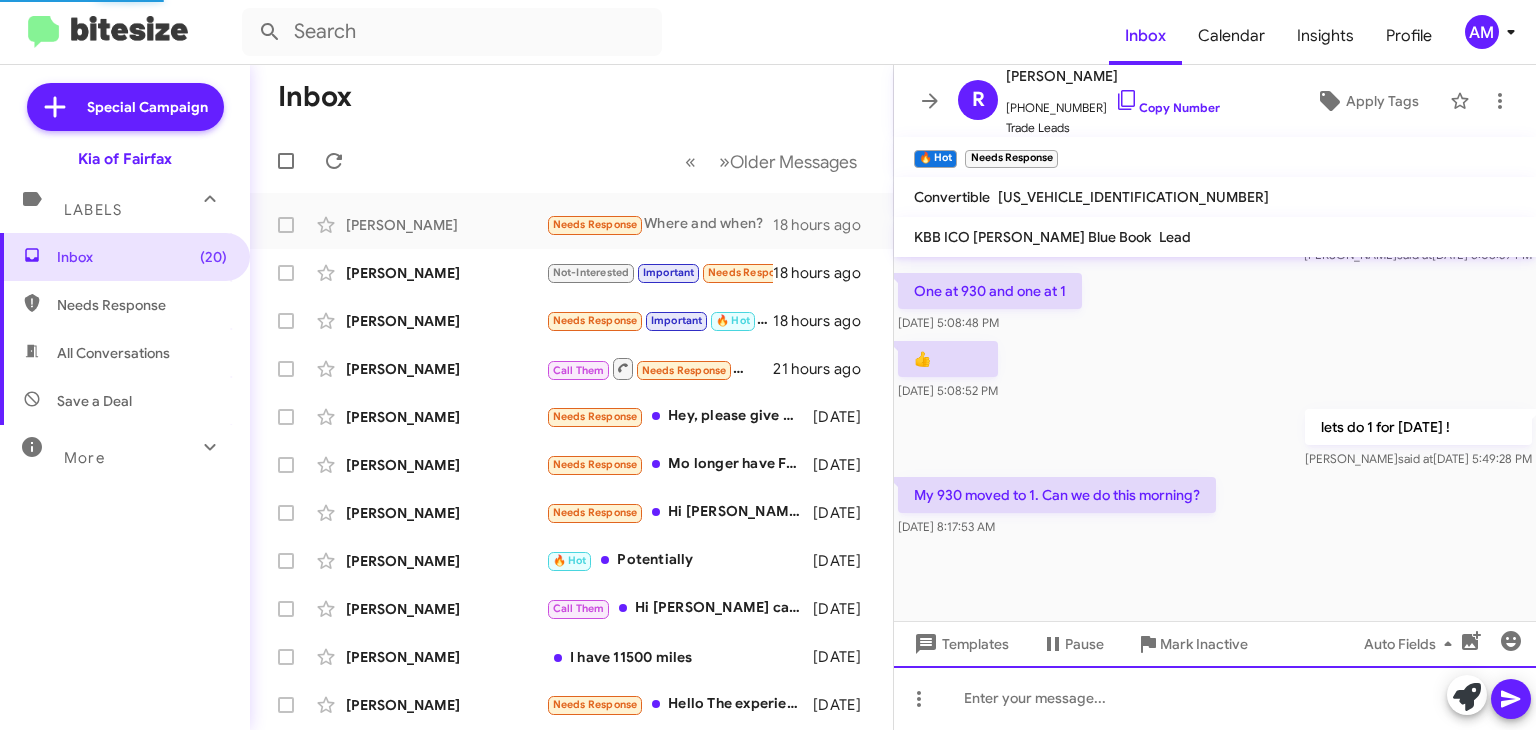 scroll, scrollTop: 0, scrollLeft: 0, axis: both 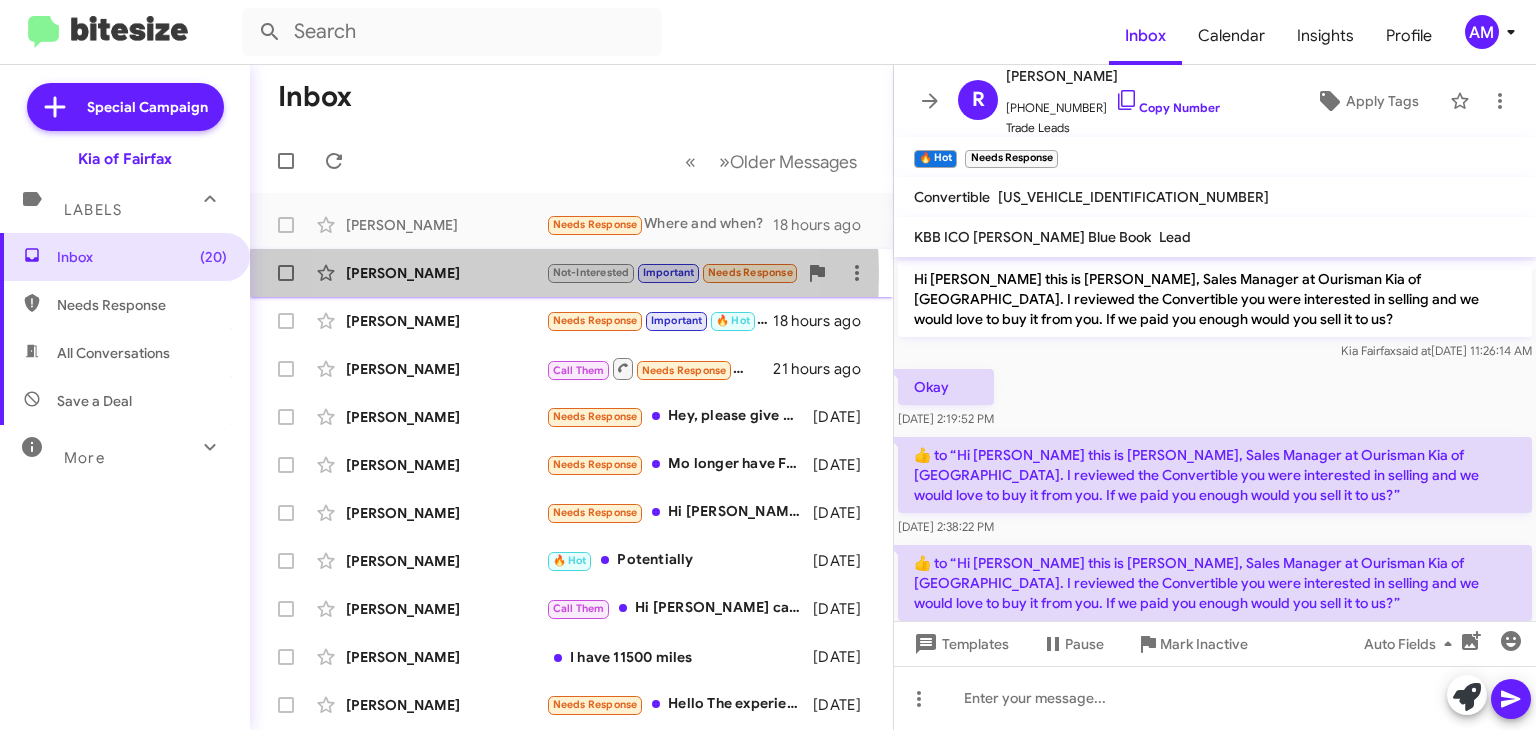 click on "[PERSON_NAME]" 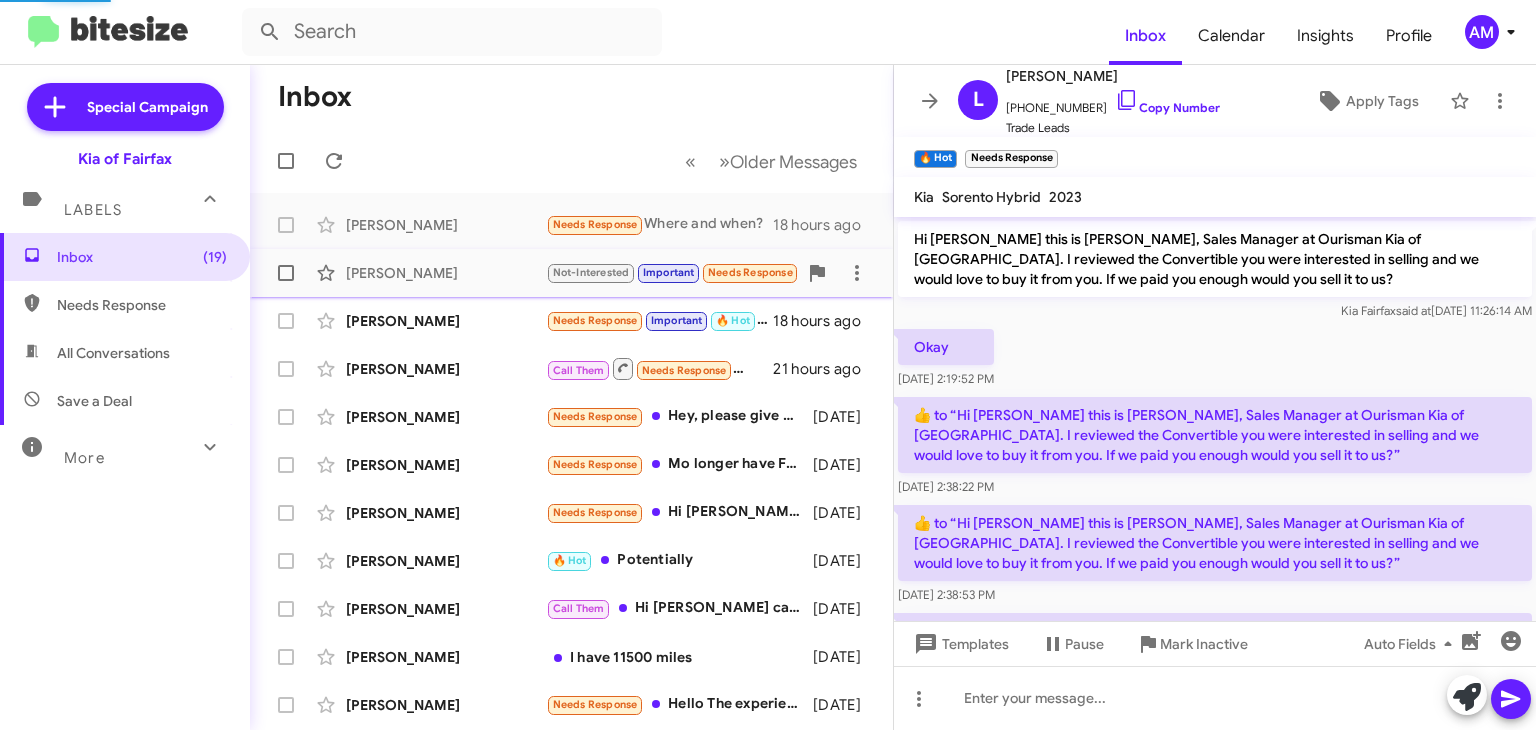 scroll, scrollTop: 332, scrollLeft: 0, axis: vertical 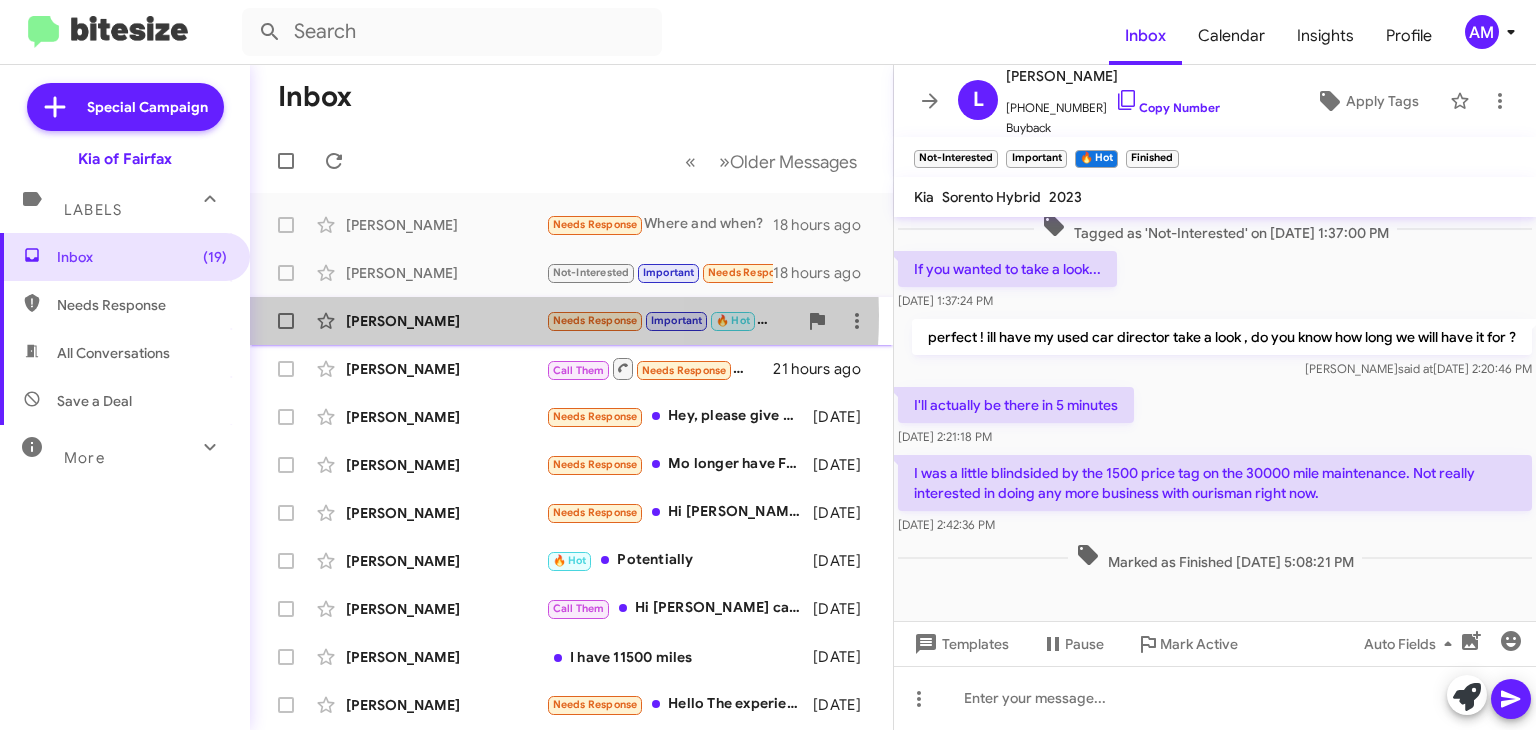 click on "[PERSON_NAME]" 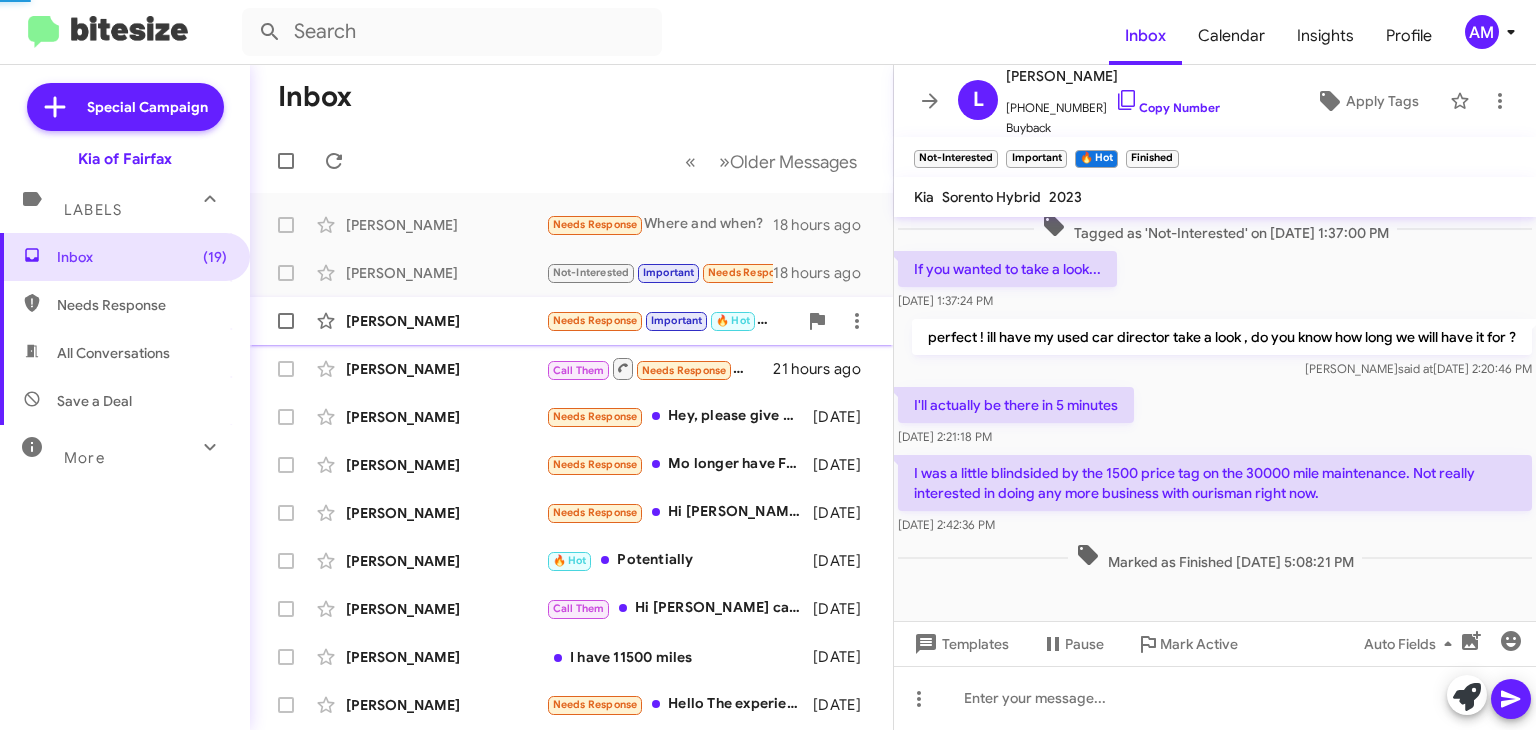 scroll, scrollTop: 247, scrollLeft: 0, axis: vertical 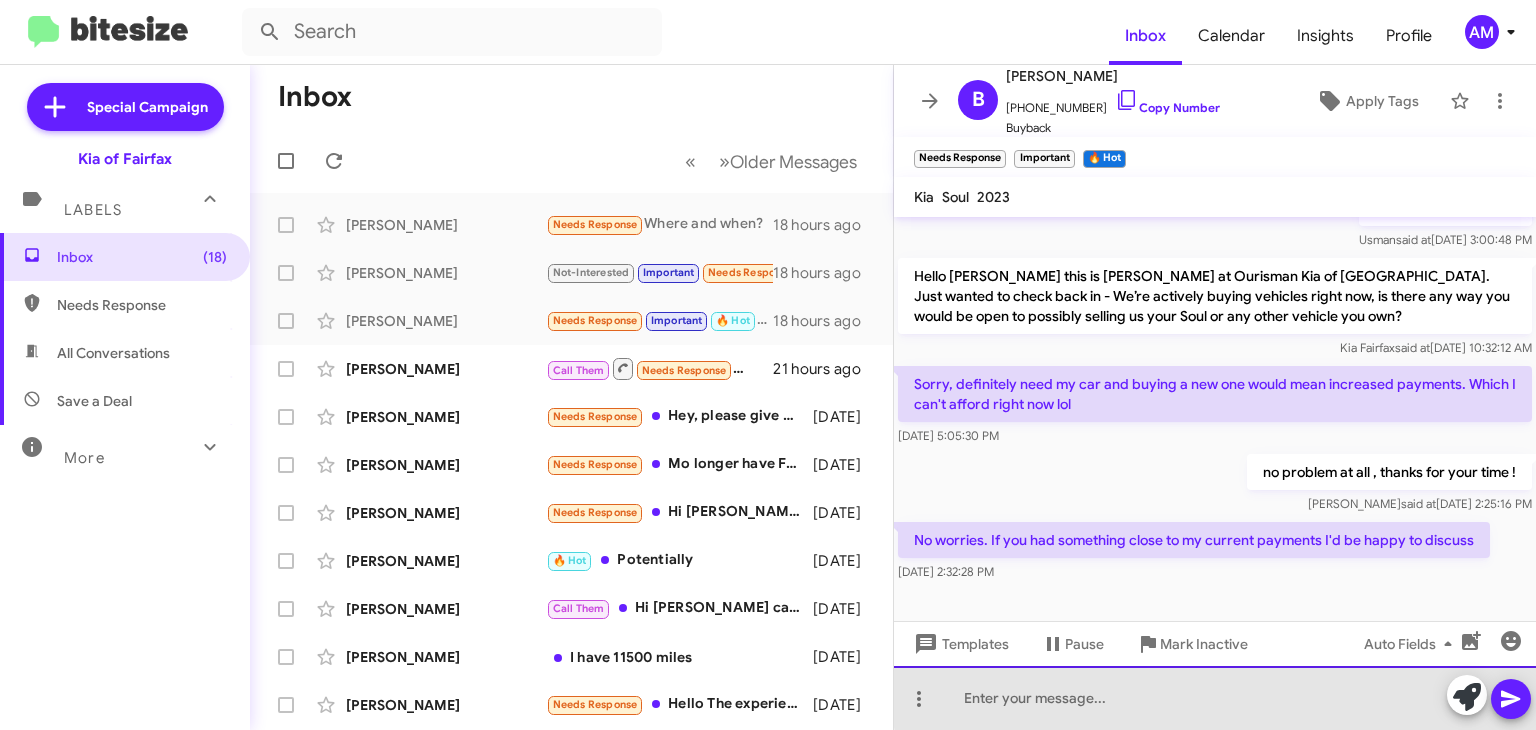 click 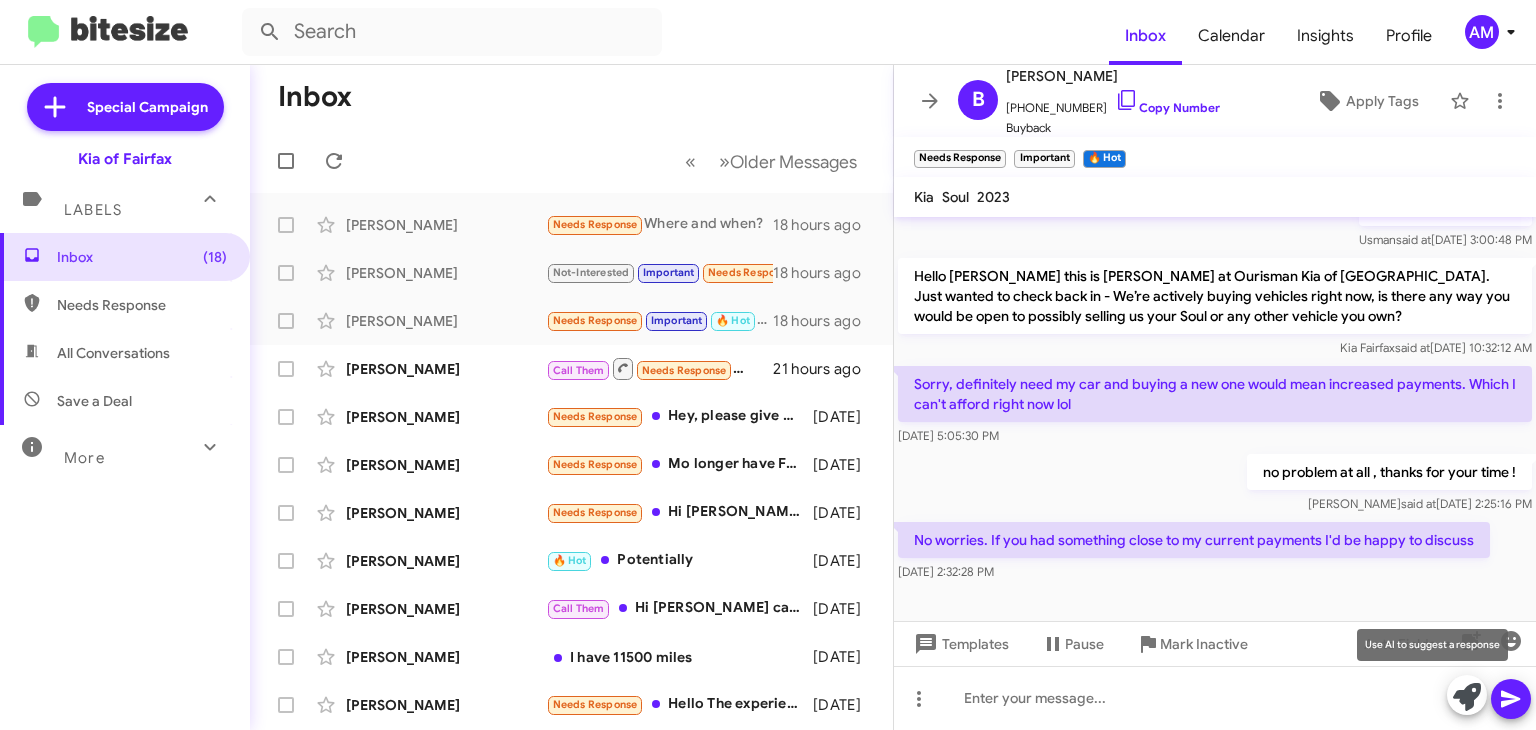click 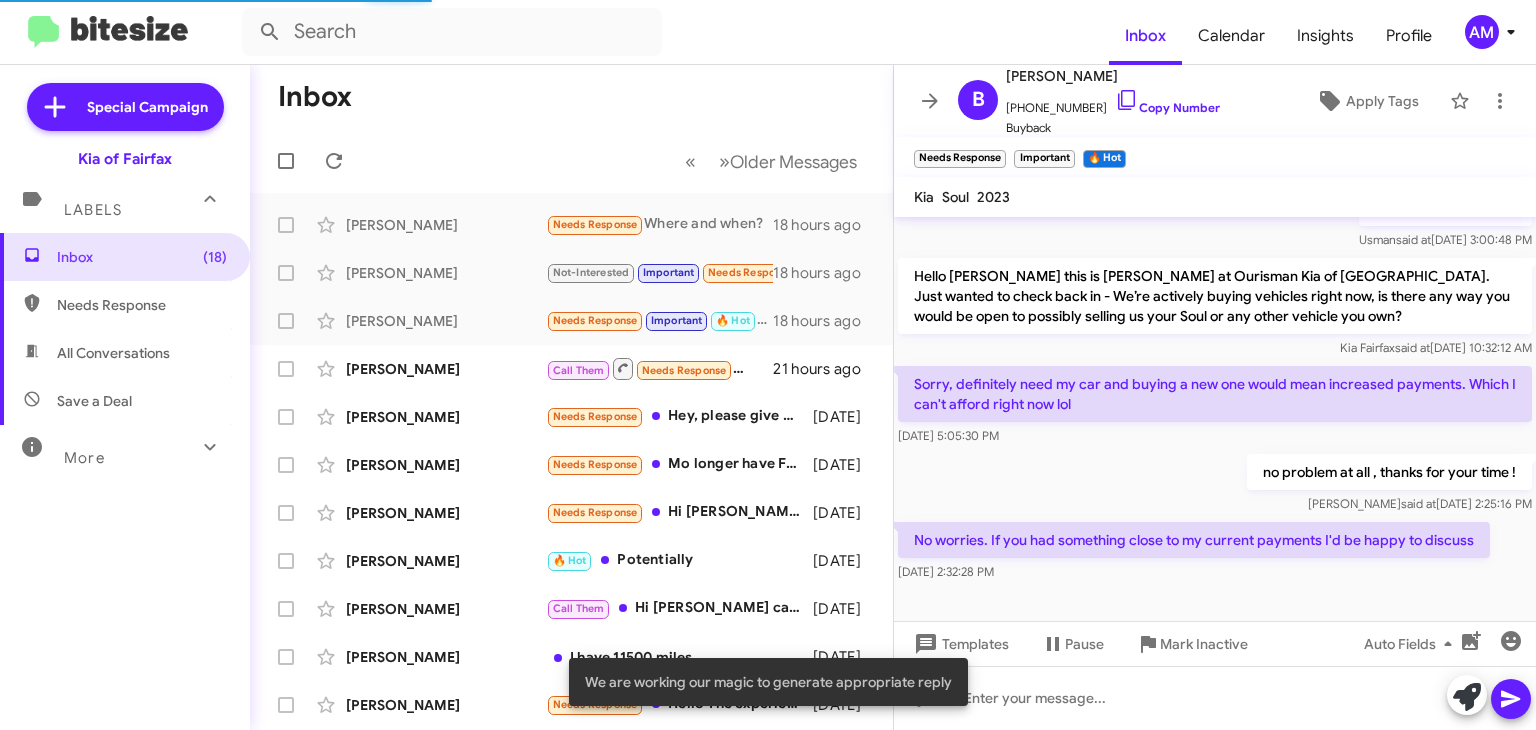 scroll, scrollTop: 332, scrollLeft: 0, axis: vertical 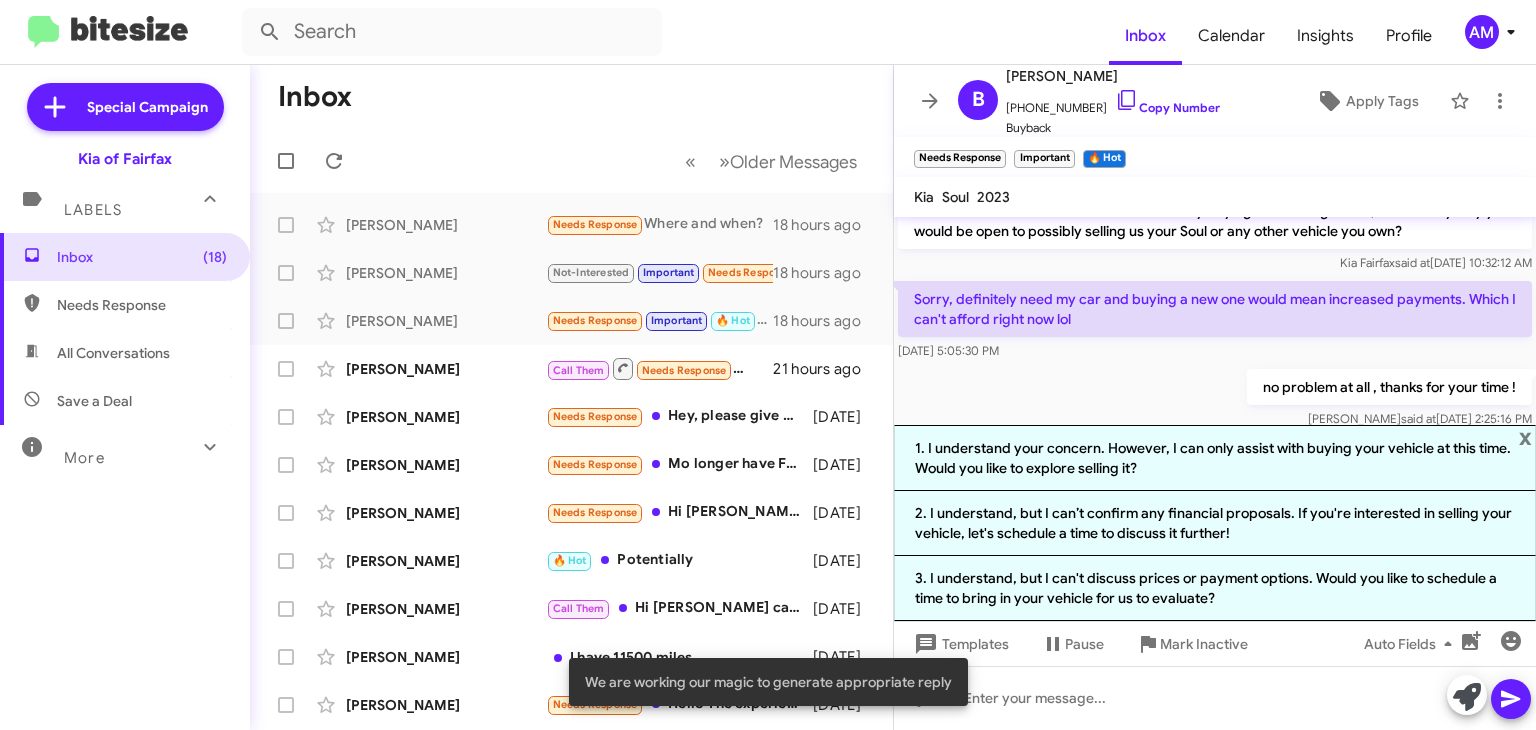 click 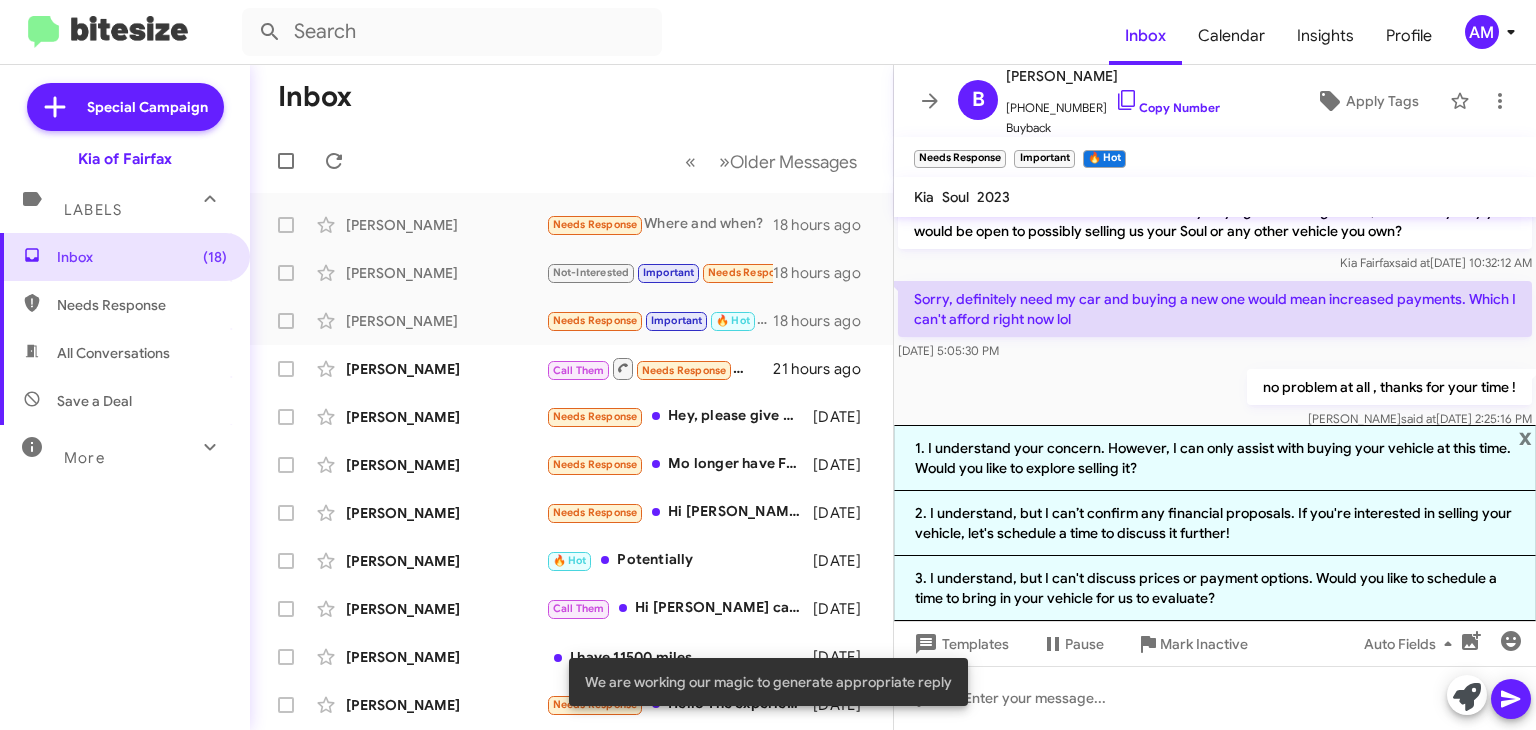 scroll, scrollTop: 247, scrollLeft: 0, axis: vertical 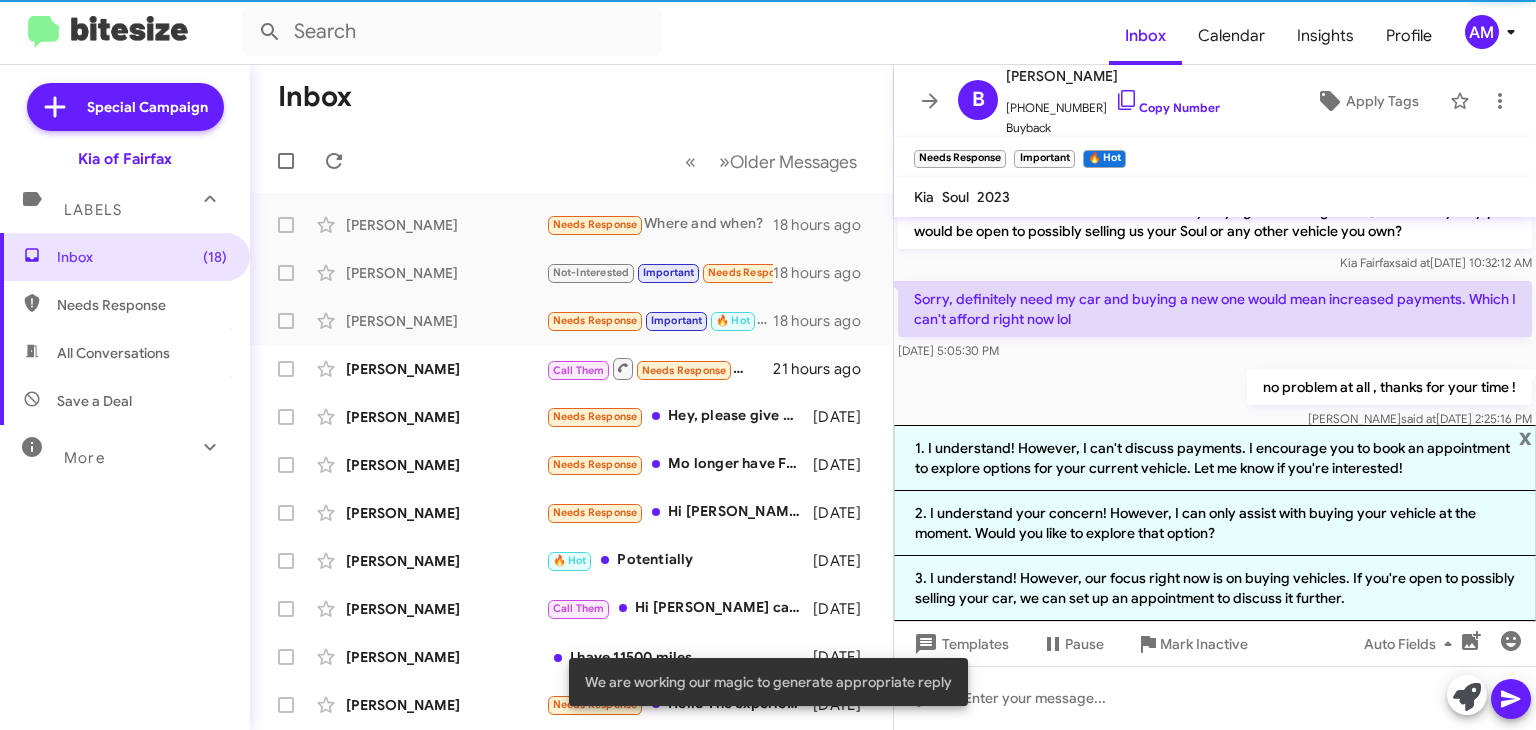 click 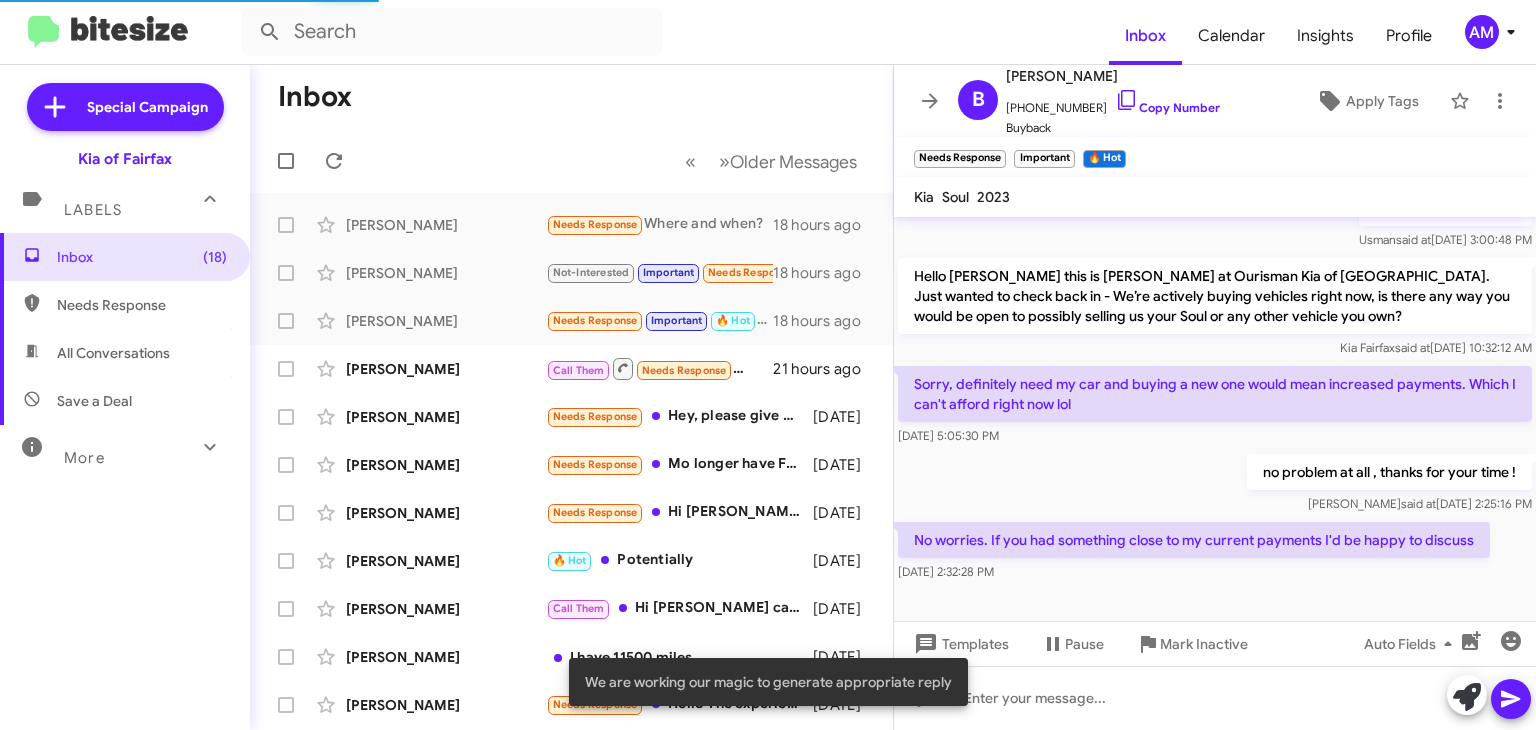 scroll, scrollTop: 332, scrollLeft: 0, axis: vertical 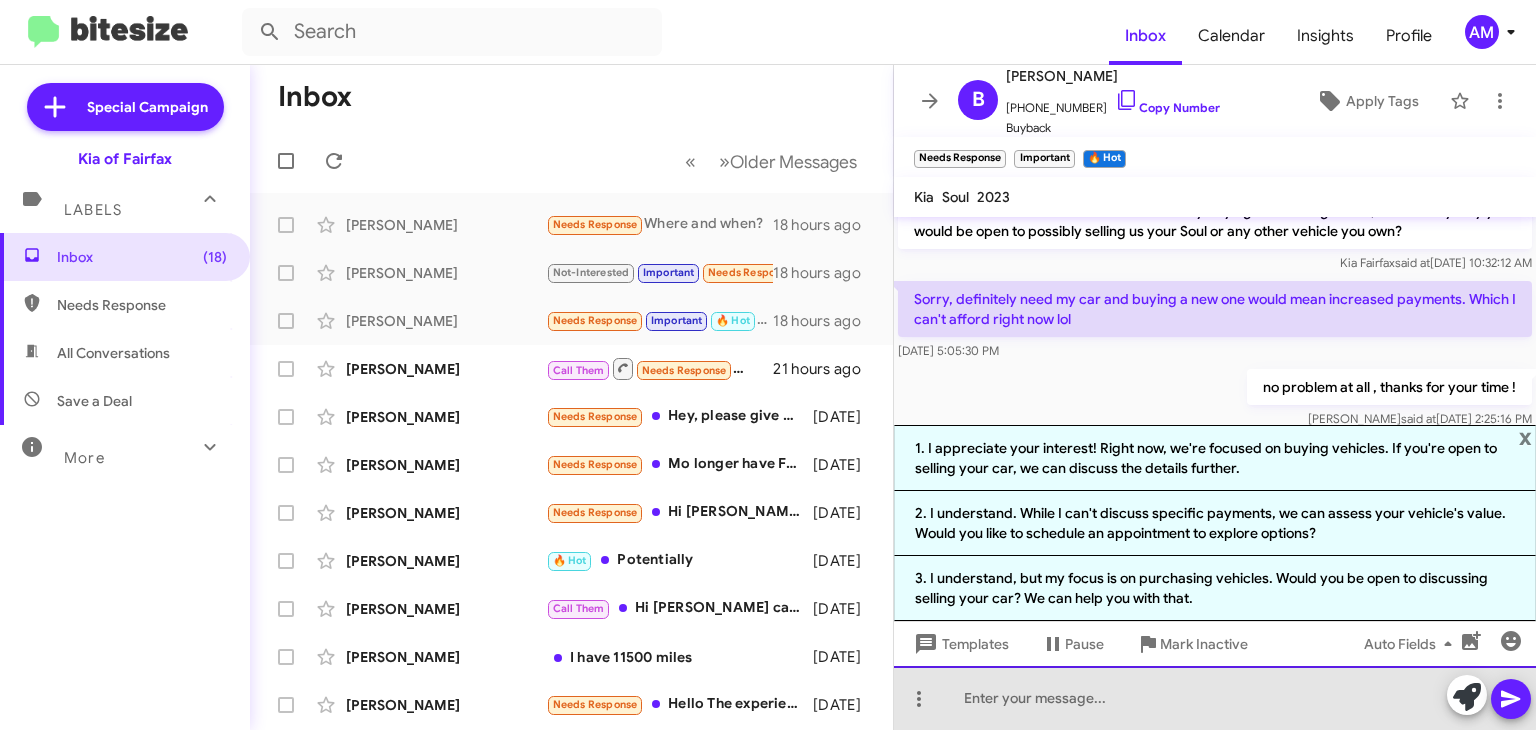 click 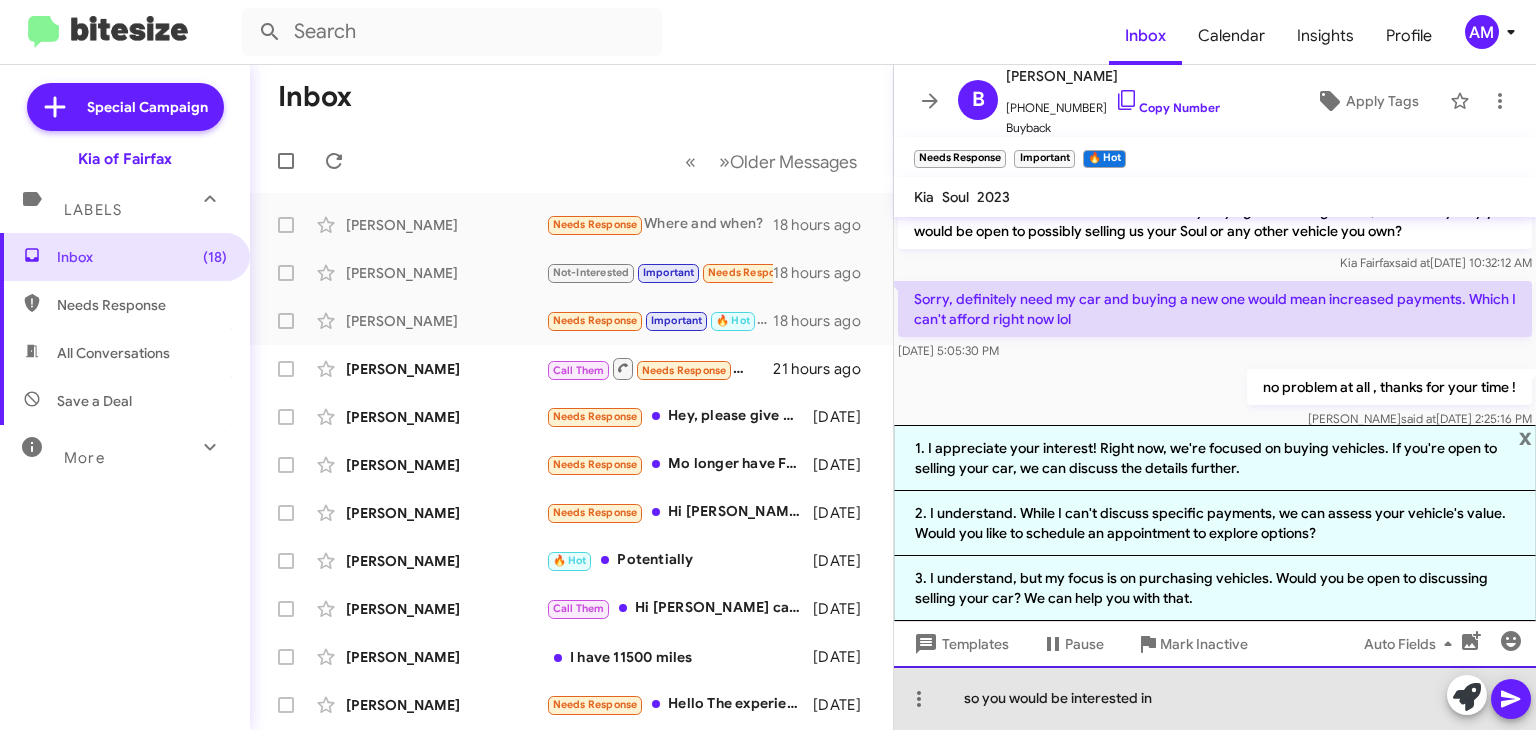 click on "so you would be interested in" 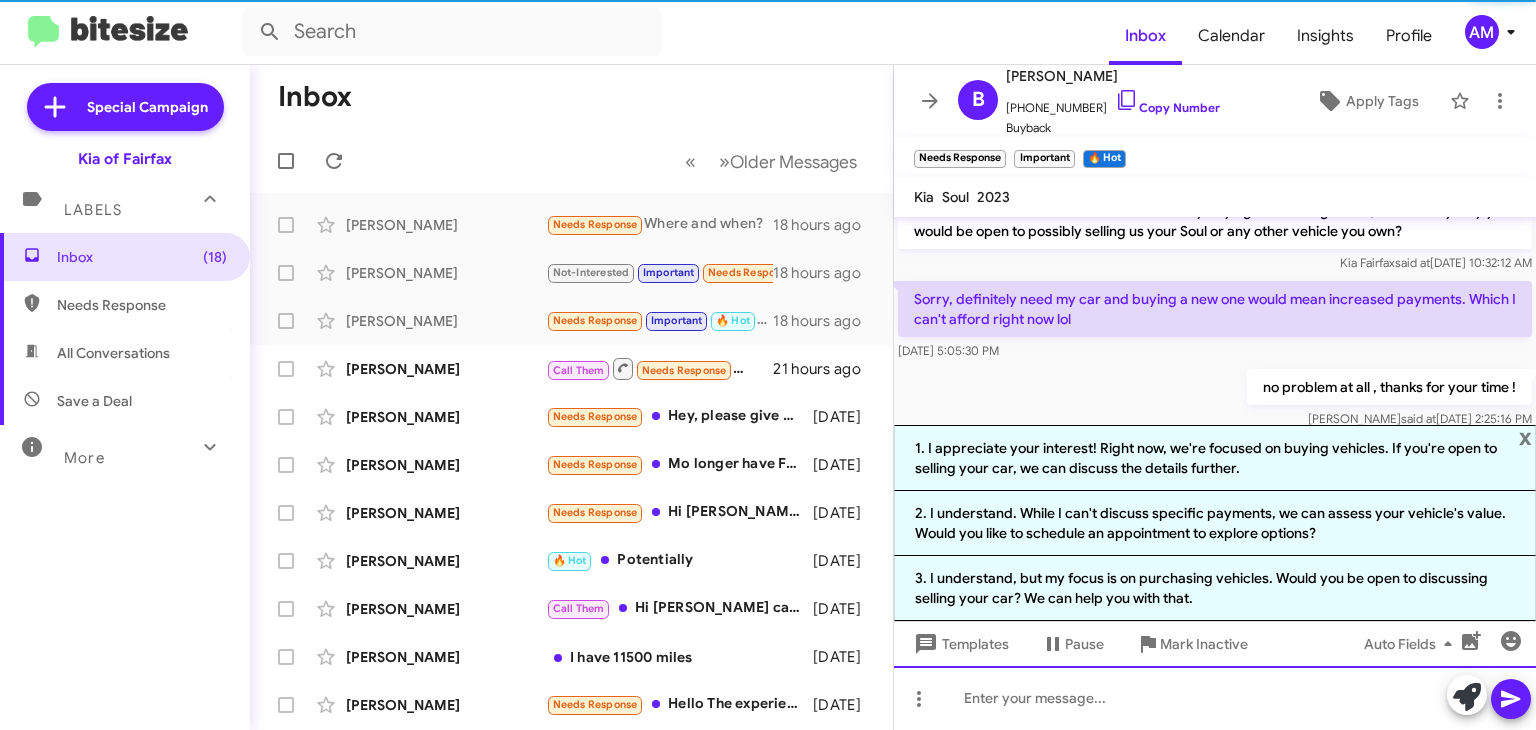 scroll, scrollTop: 0, scrollLeft: 0, axis: both 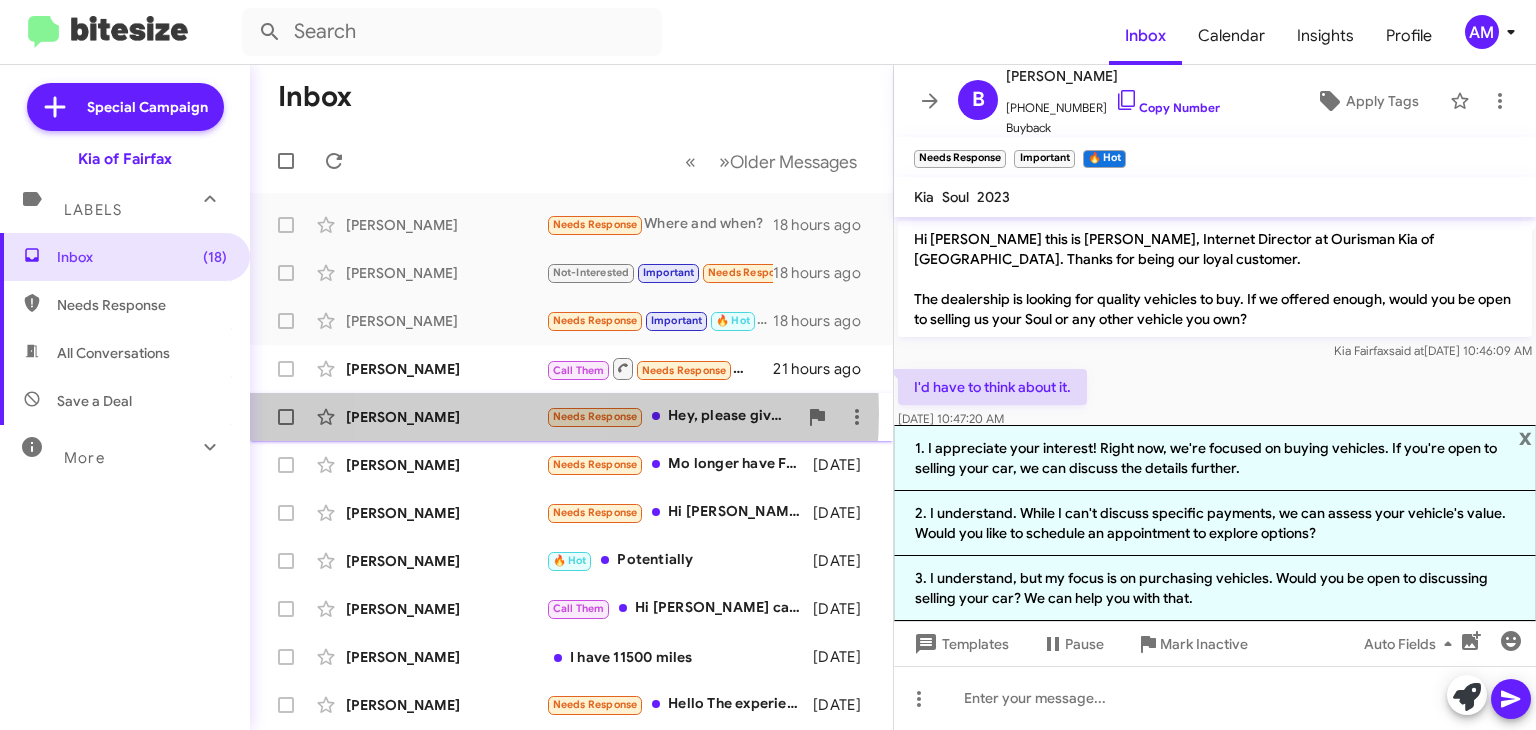 click on "[PERSON_NAME]" 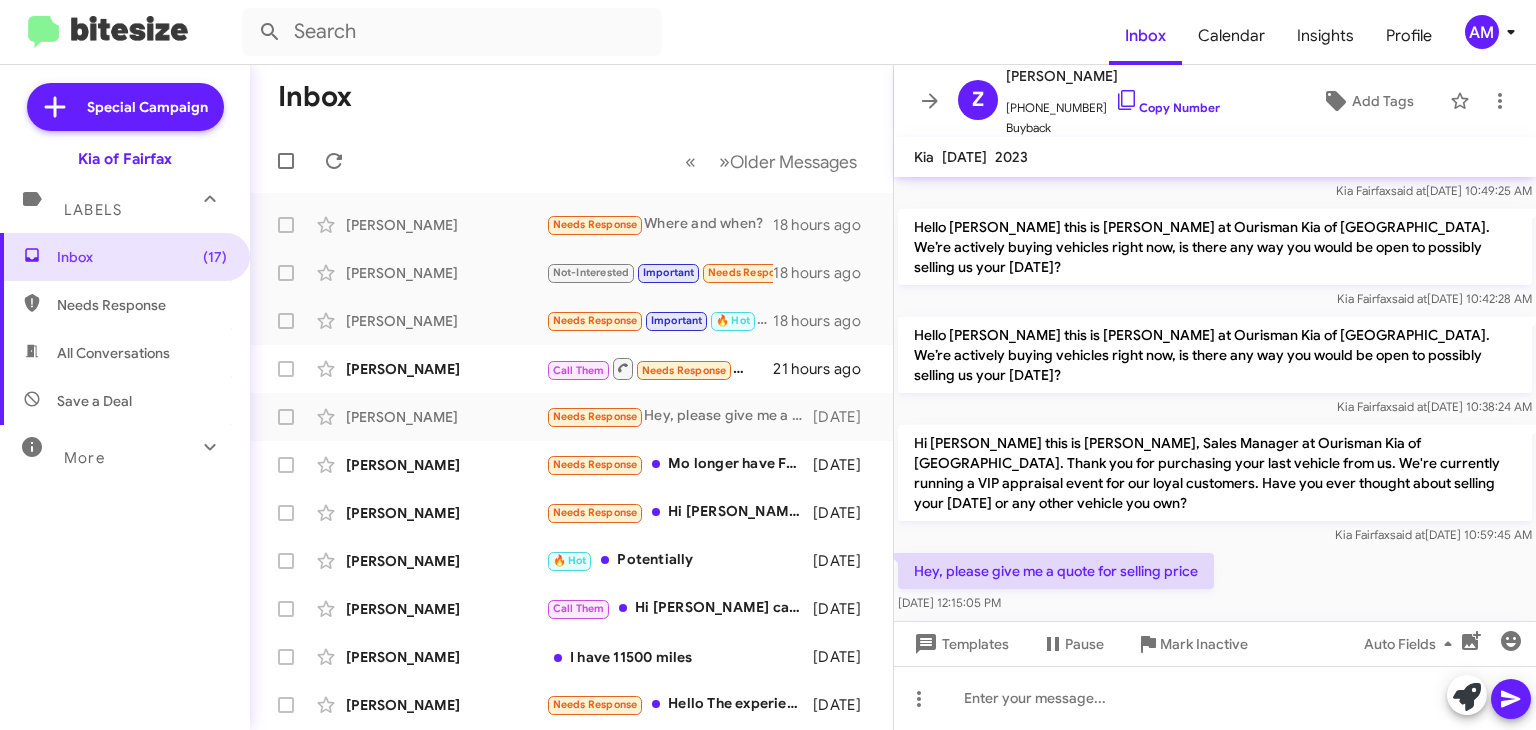 scroll, scrollTop: 440, scrollLeft: 0, axis: vertical 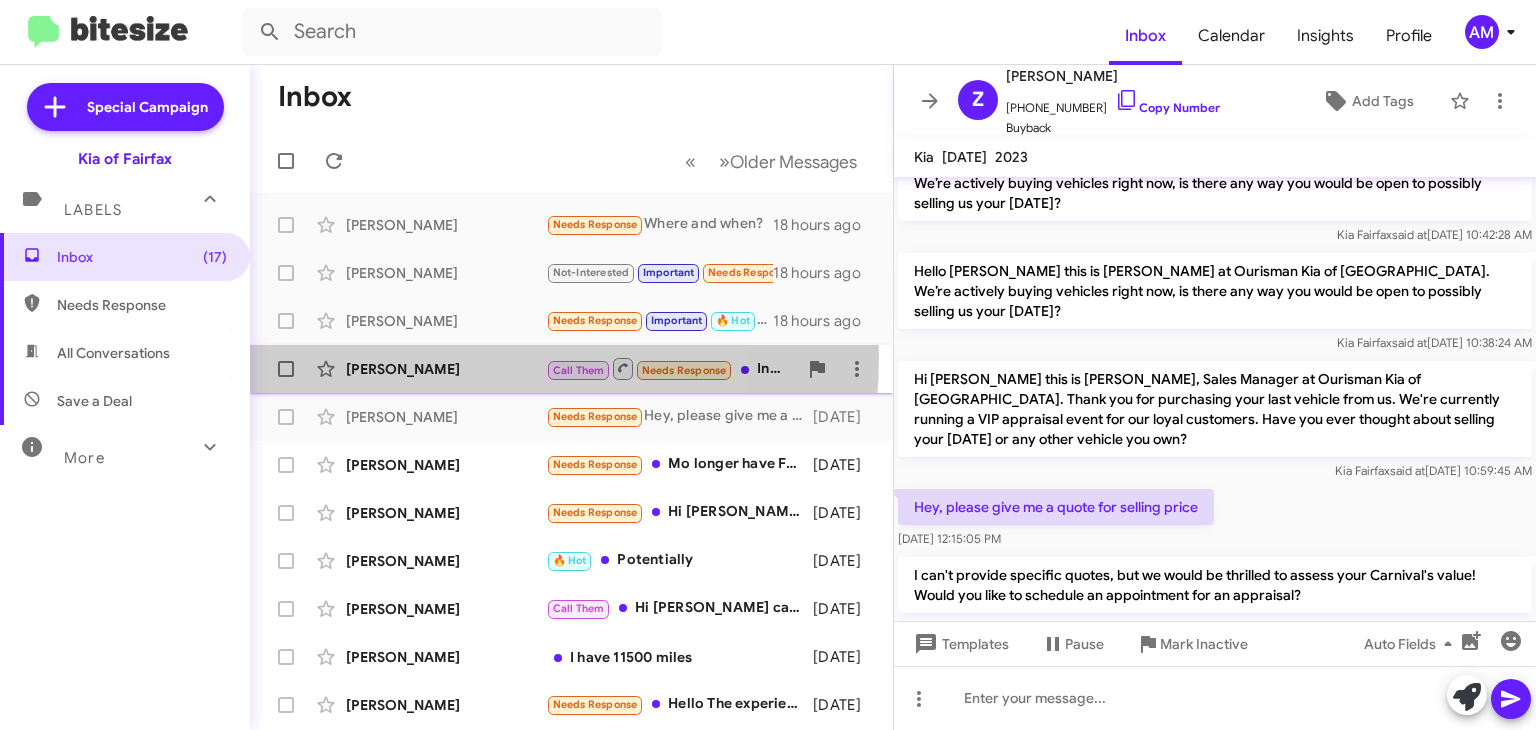 click on "[PERSON_NAME]  Call Them   Needs Response   Inbound Call   21 hours ago" 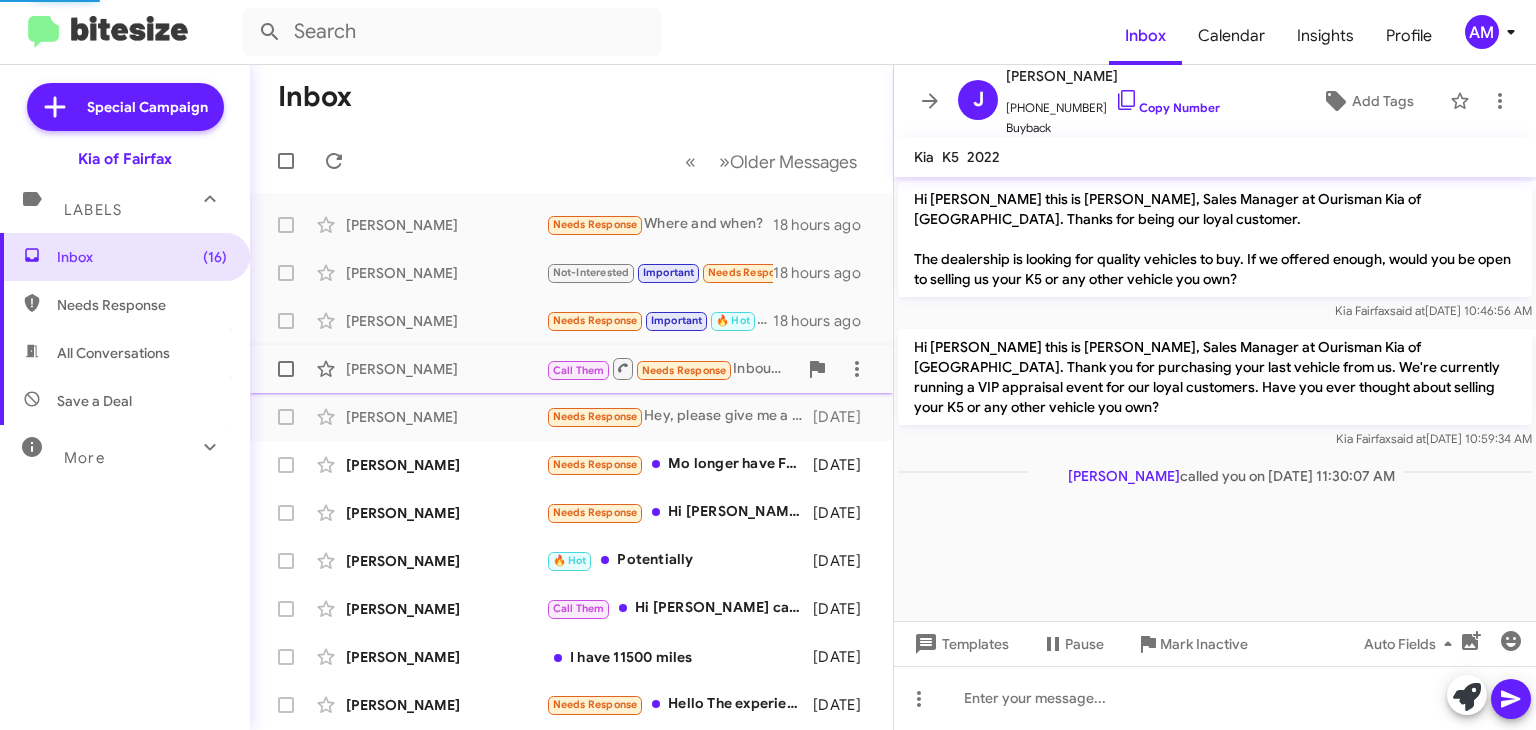 scroll, scrollTop: 0, scrollLeft: 0, axis: both 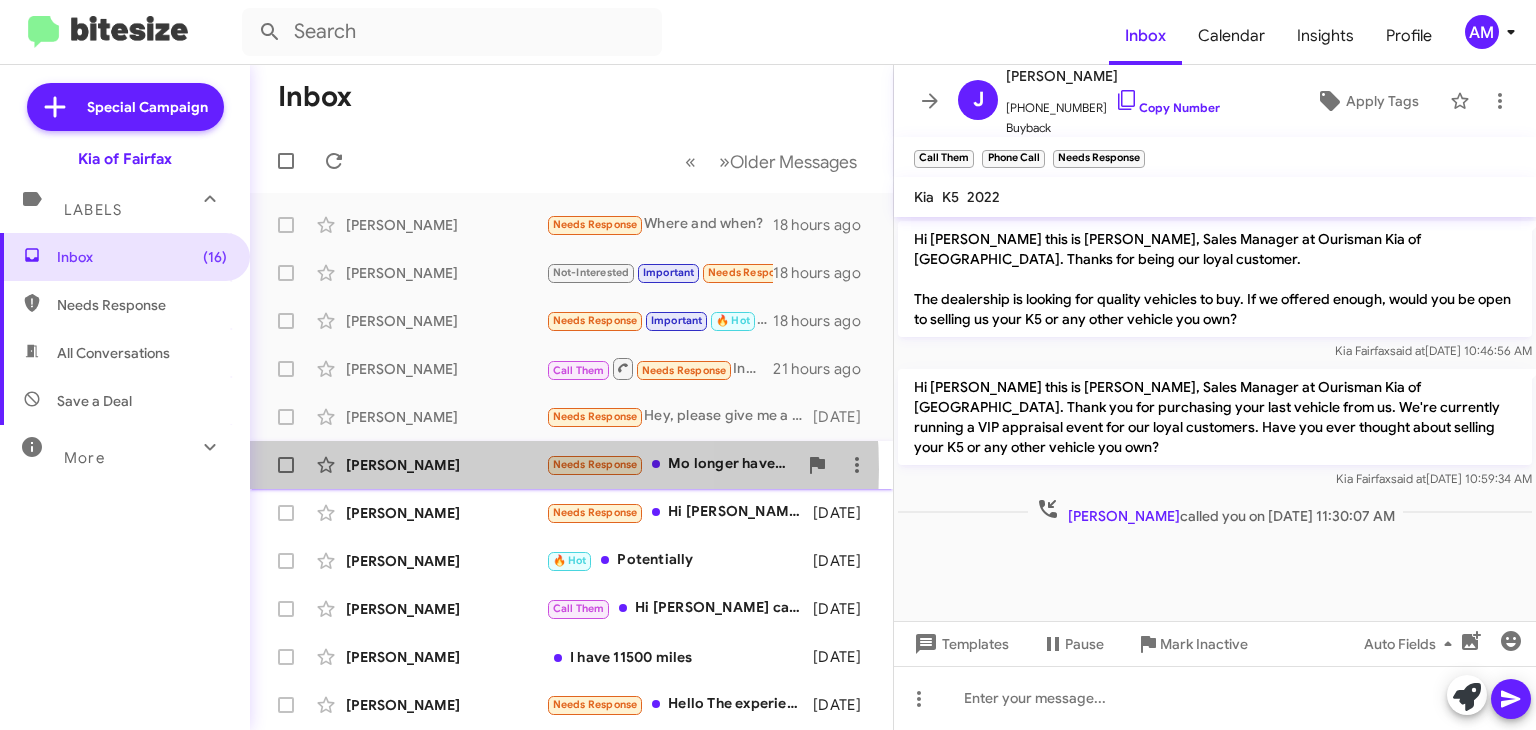click on "[PERSON_NAME]" 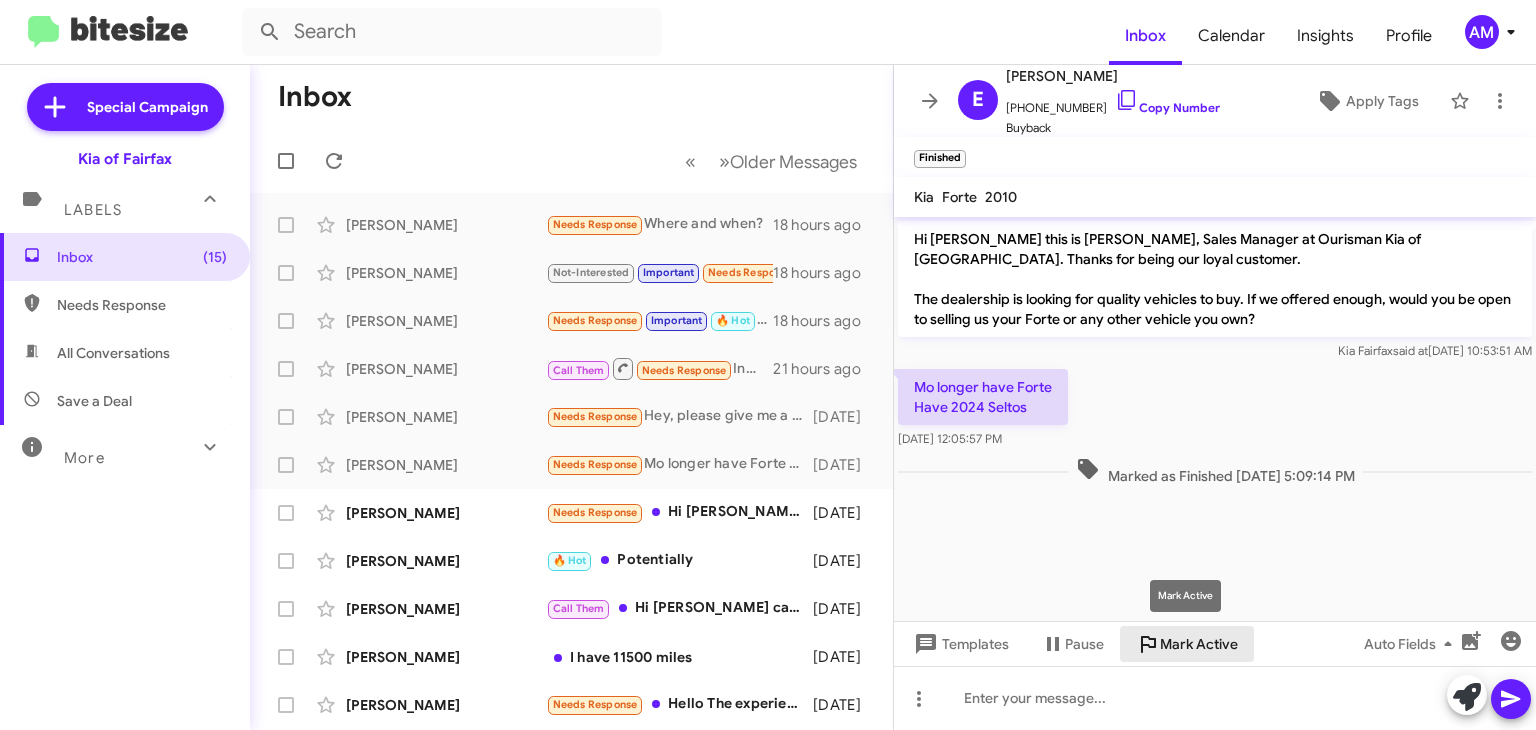click on "Mark Active" 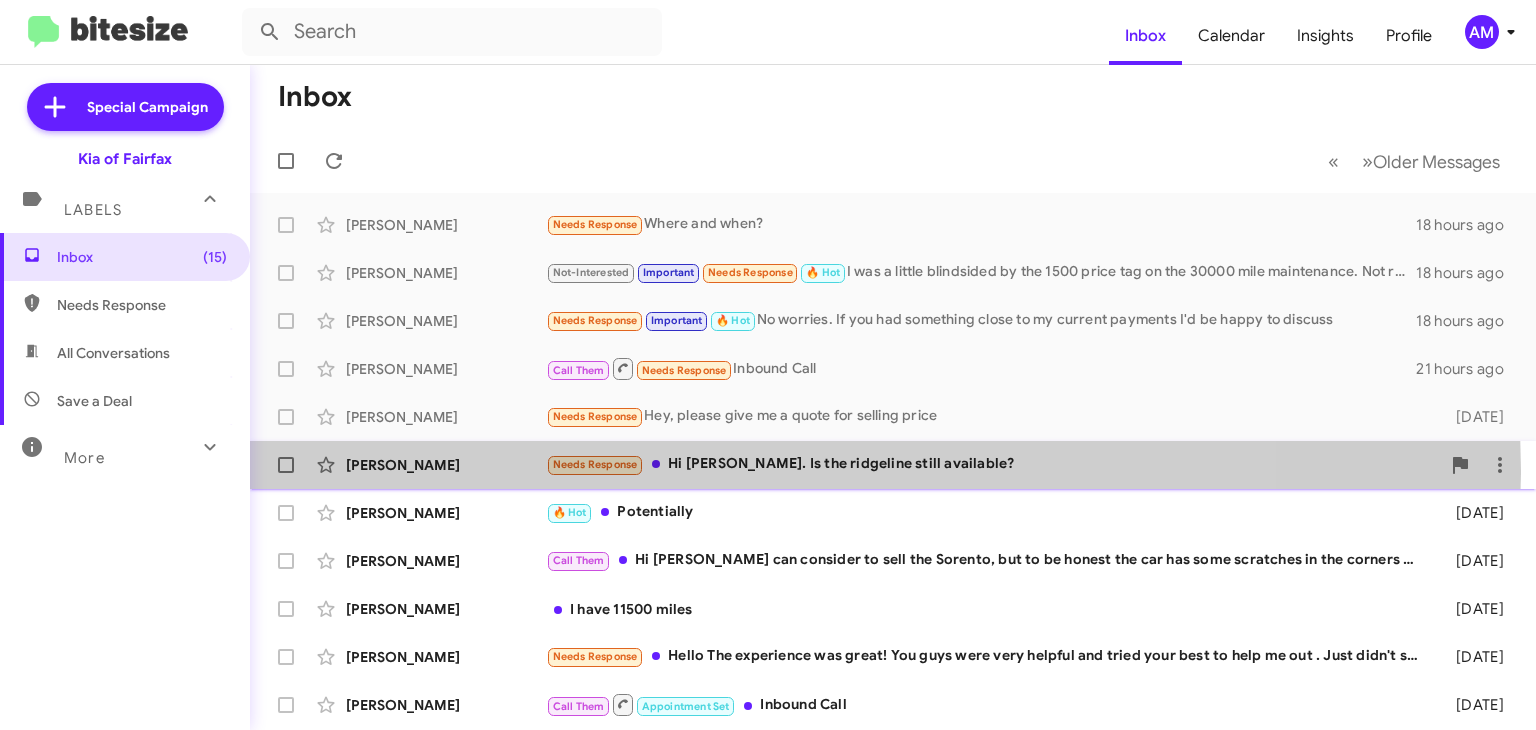 click on "Needs Response   Hi [PERSON_NAME]. Is the ridgeline still available?" 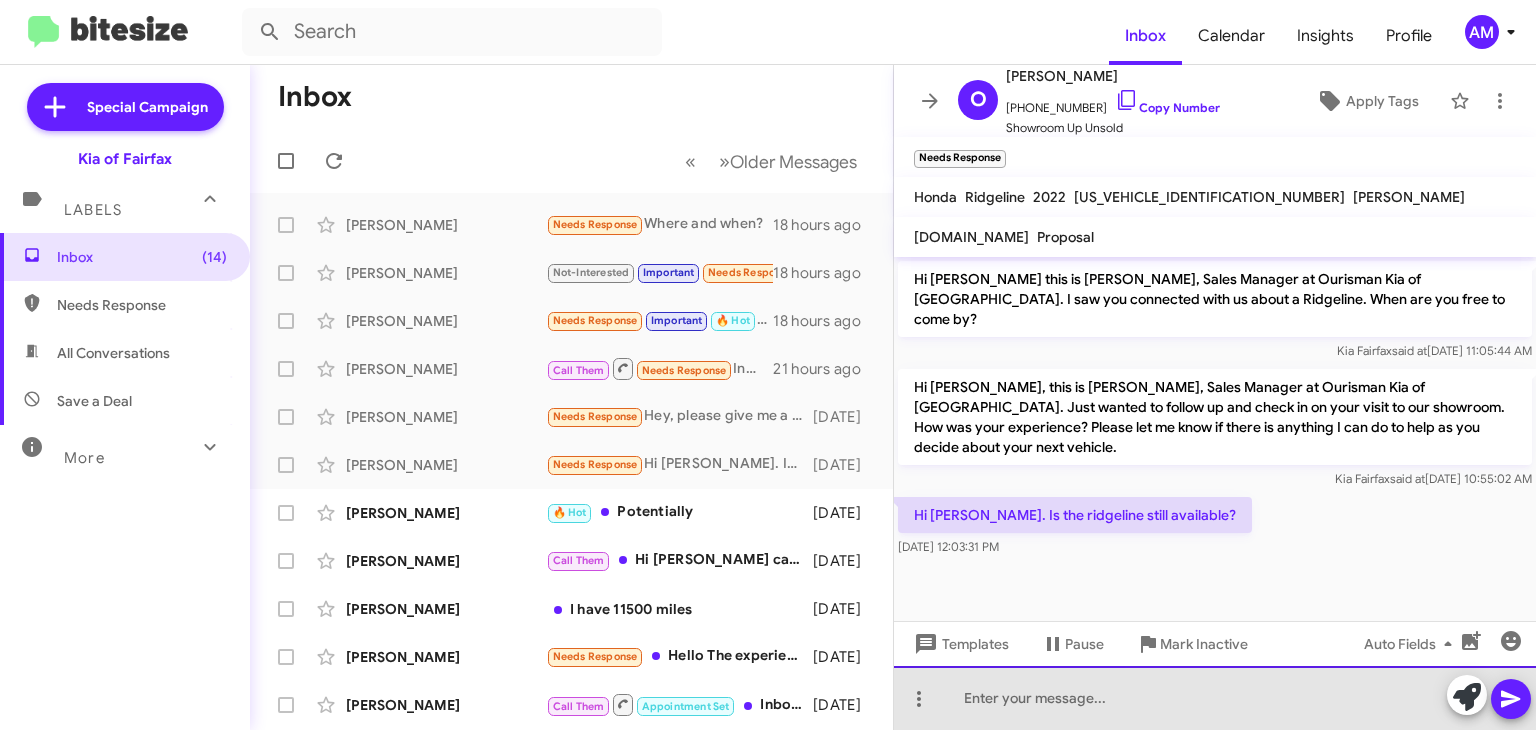 click 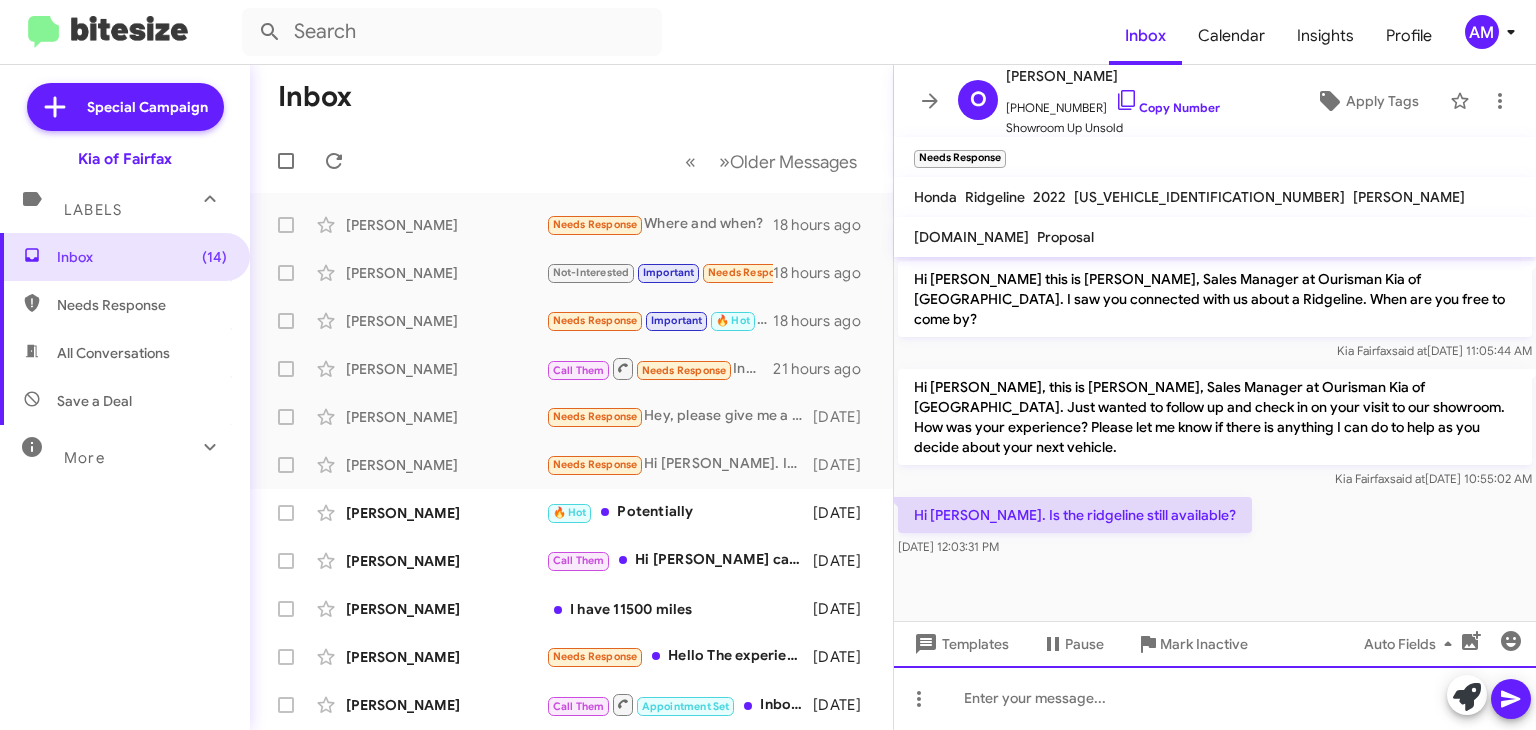 type 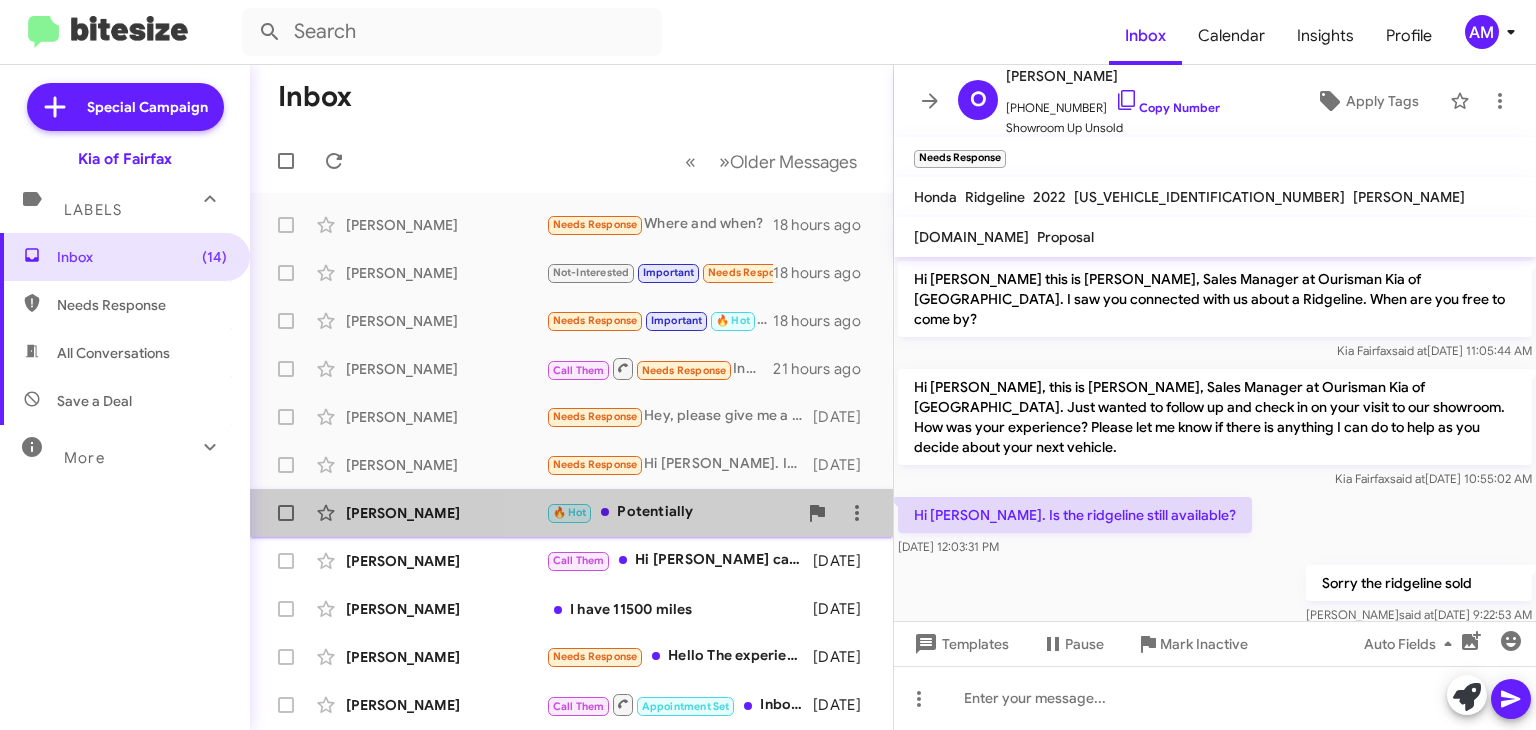 click on "🔥 Hot   Potentially" 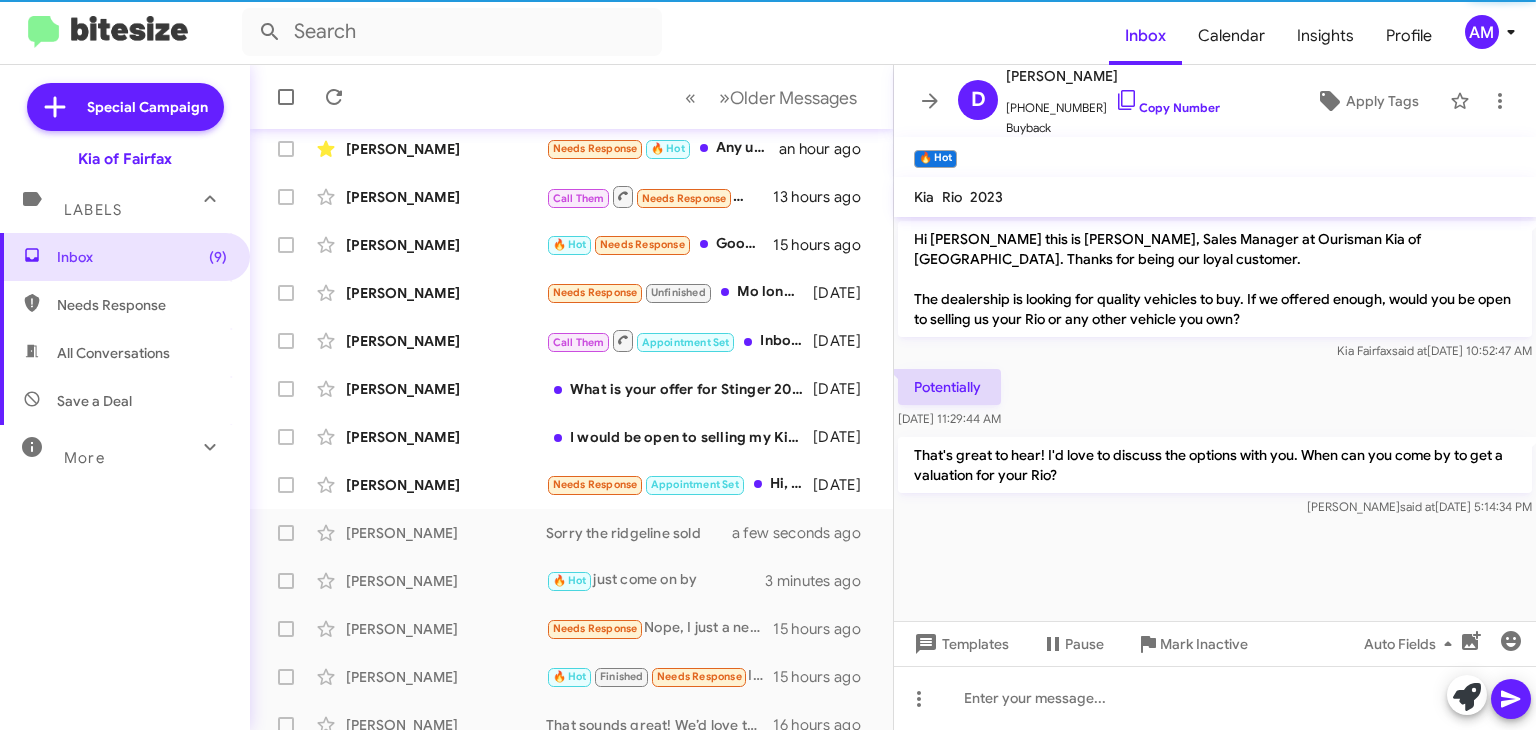 scroll, scrollTop: 431, scrollLeft: 0, axis: vertical 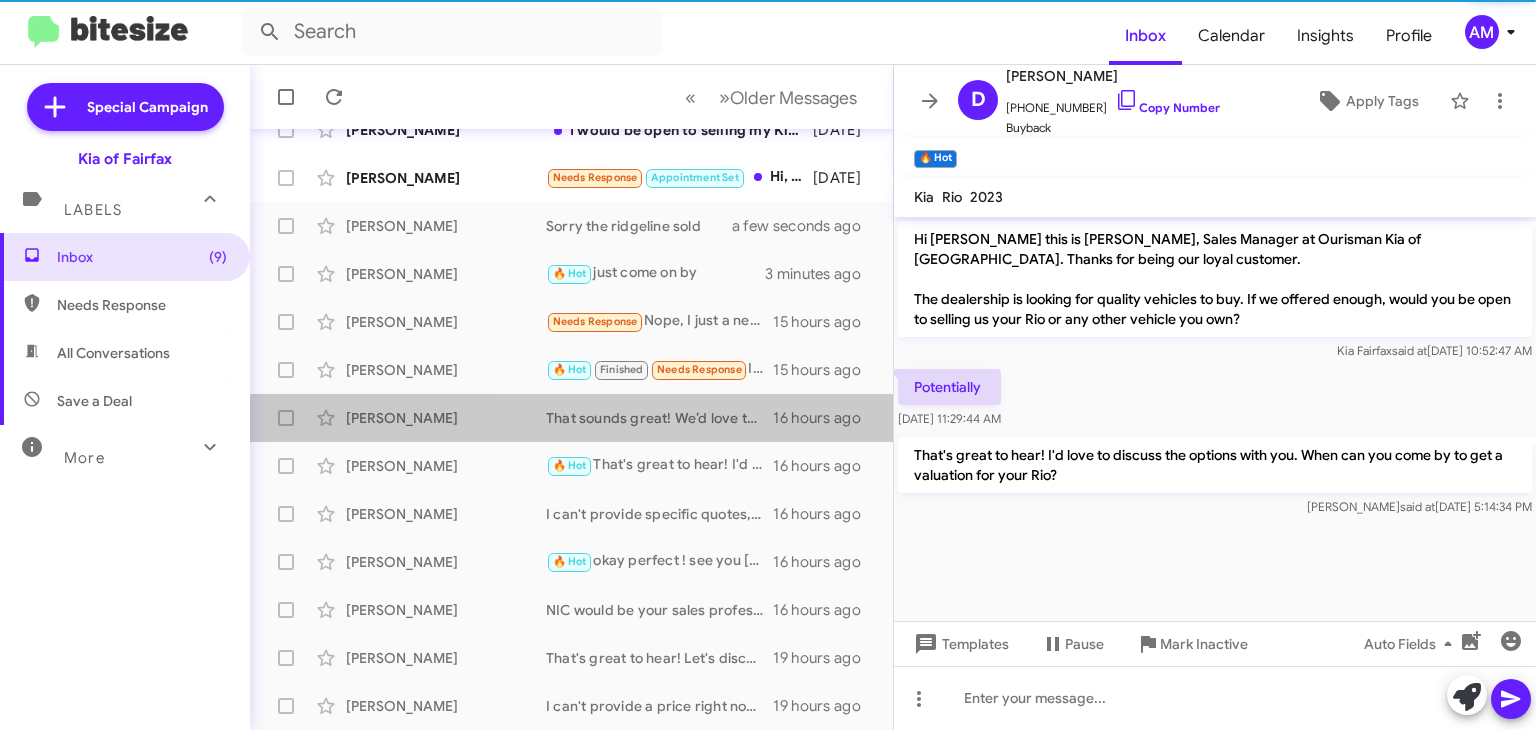 click on "[PERSON_NAME]  That sounds great! We’d love to evaluate your K5. How about booking an appointment to discuss the details and see what we can offer?   16 hours ago" 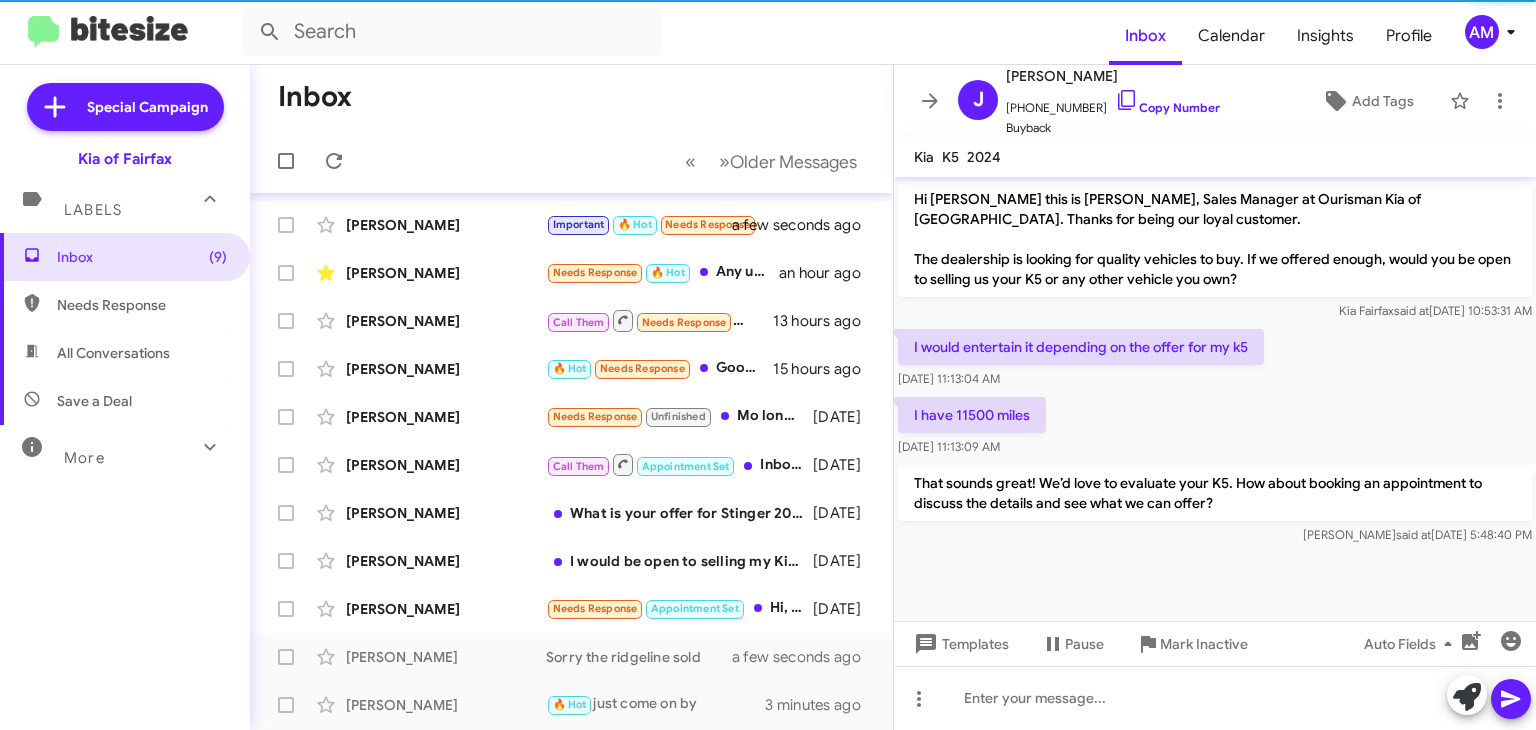 scroll, scrollTop: 3, scrollLeft: 0, axis: vertical 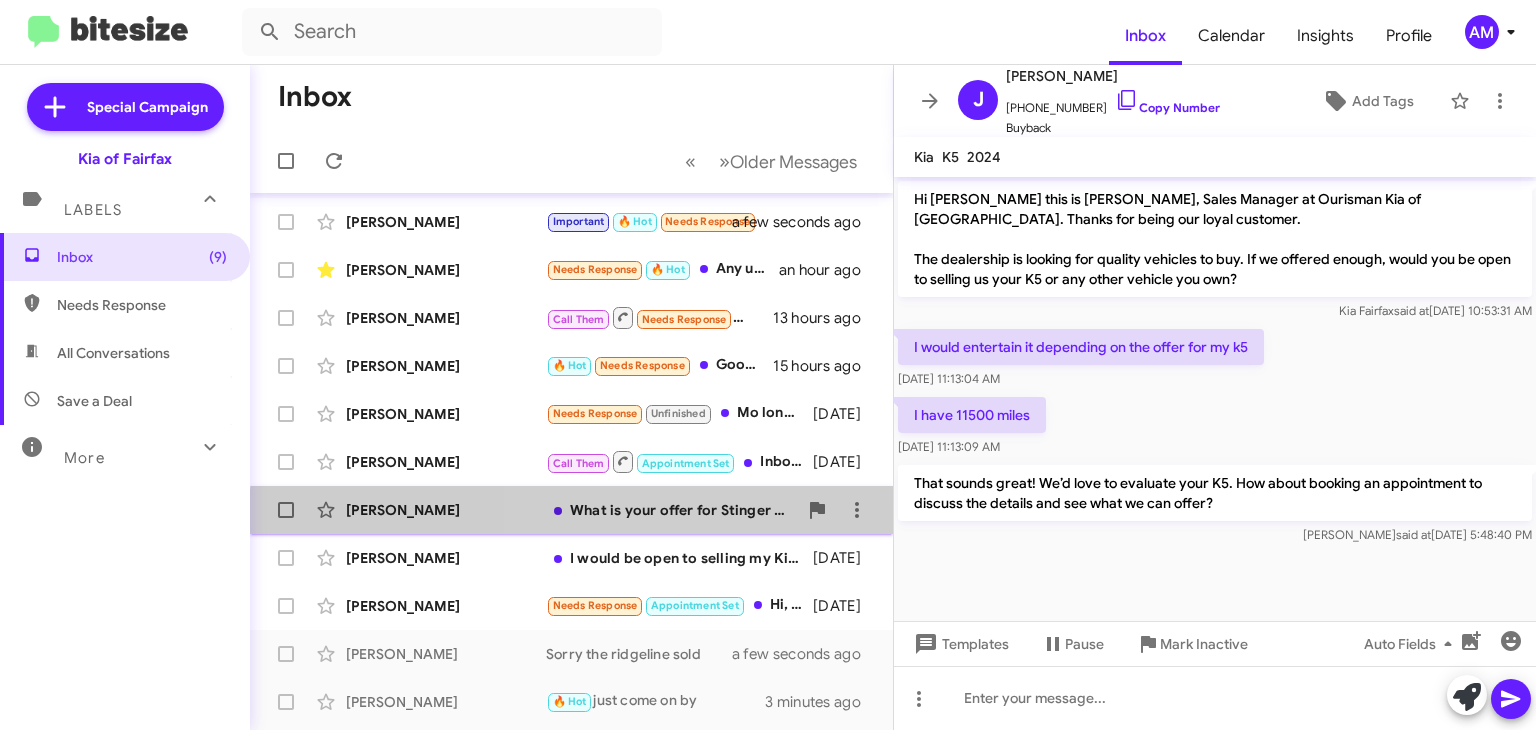 click on "What is your offer for Stinger 2019 with 45k miles?" 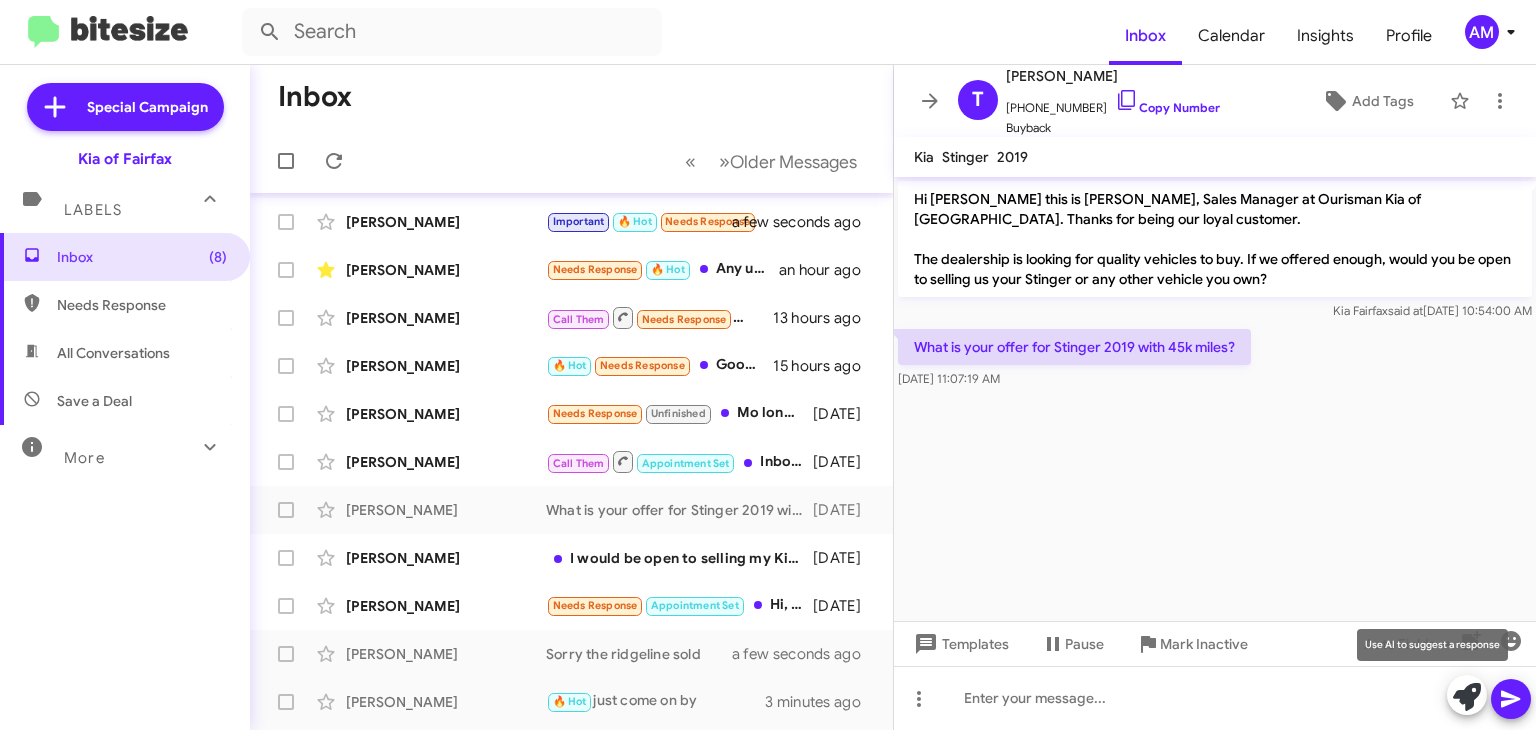 click 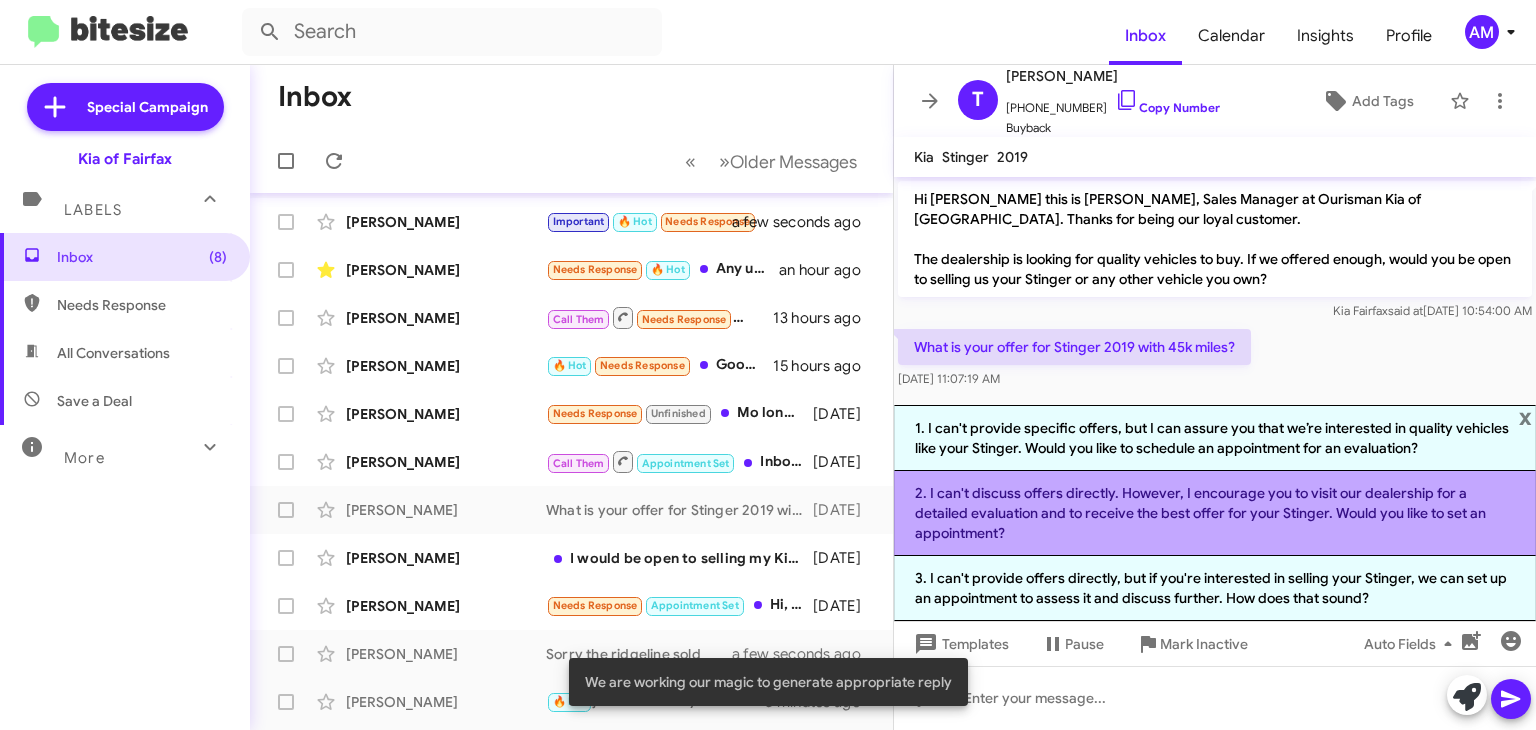 click on "2. I can't discuss offers directly. However, I encourage you to visit our dealership for a detailed evaluation and to receive the best offer for your Stinger. Would you like to set an appointment?" 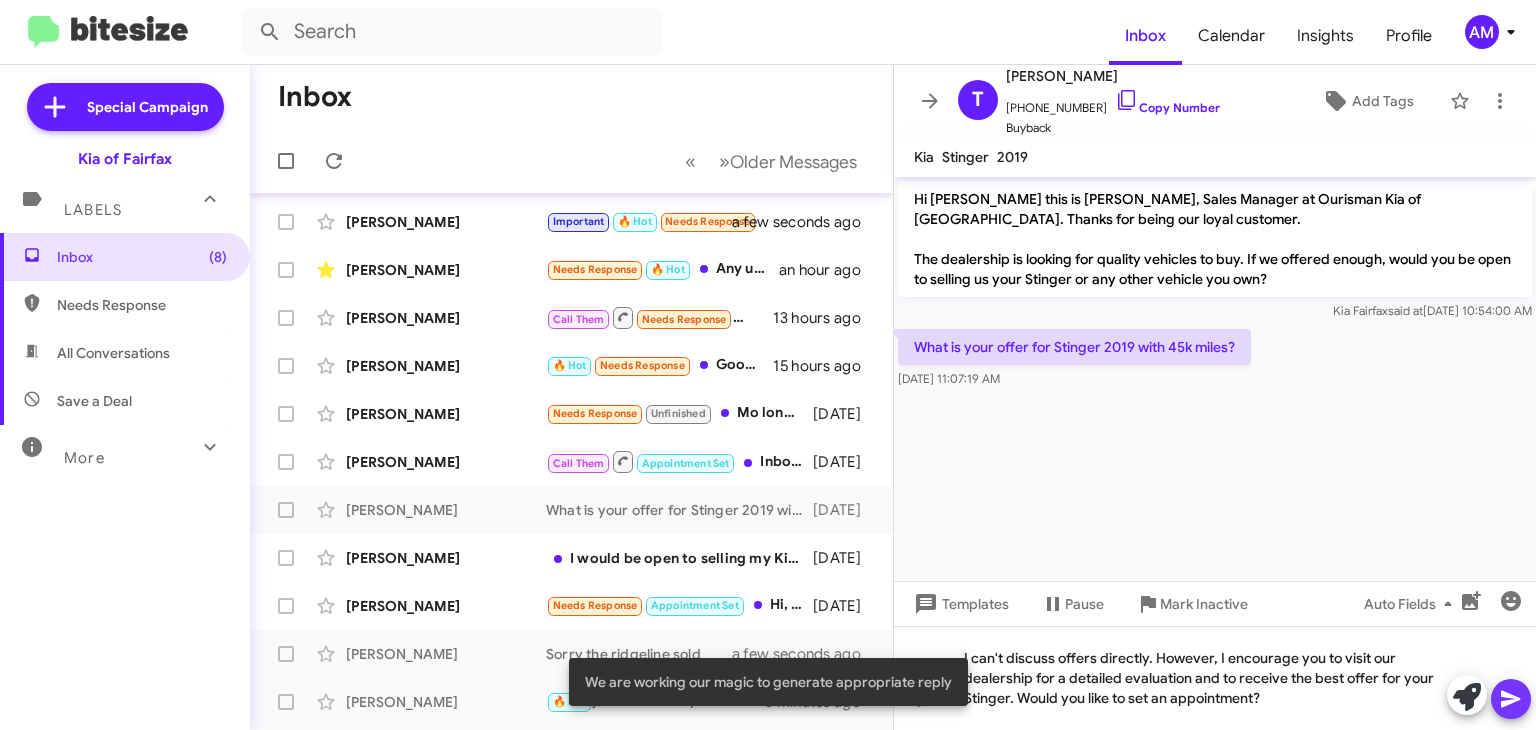 click 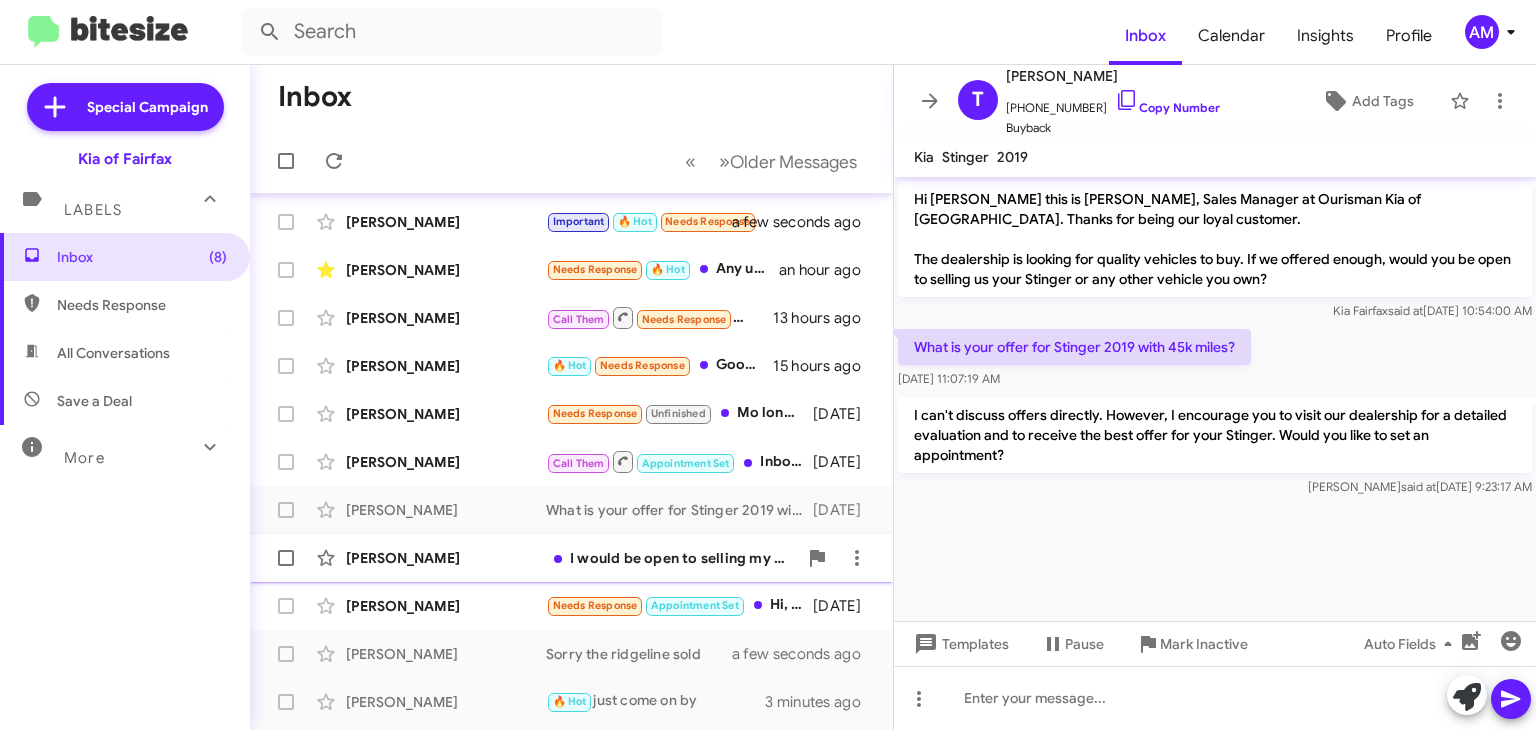click on "I would be open to selling my Kia Forte for no less than $27,000" 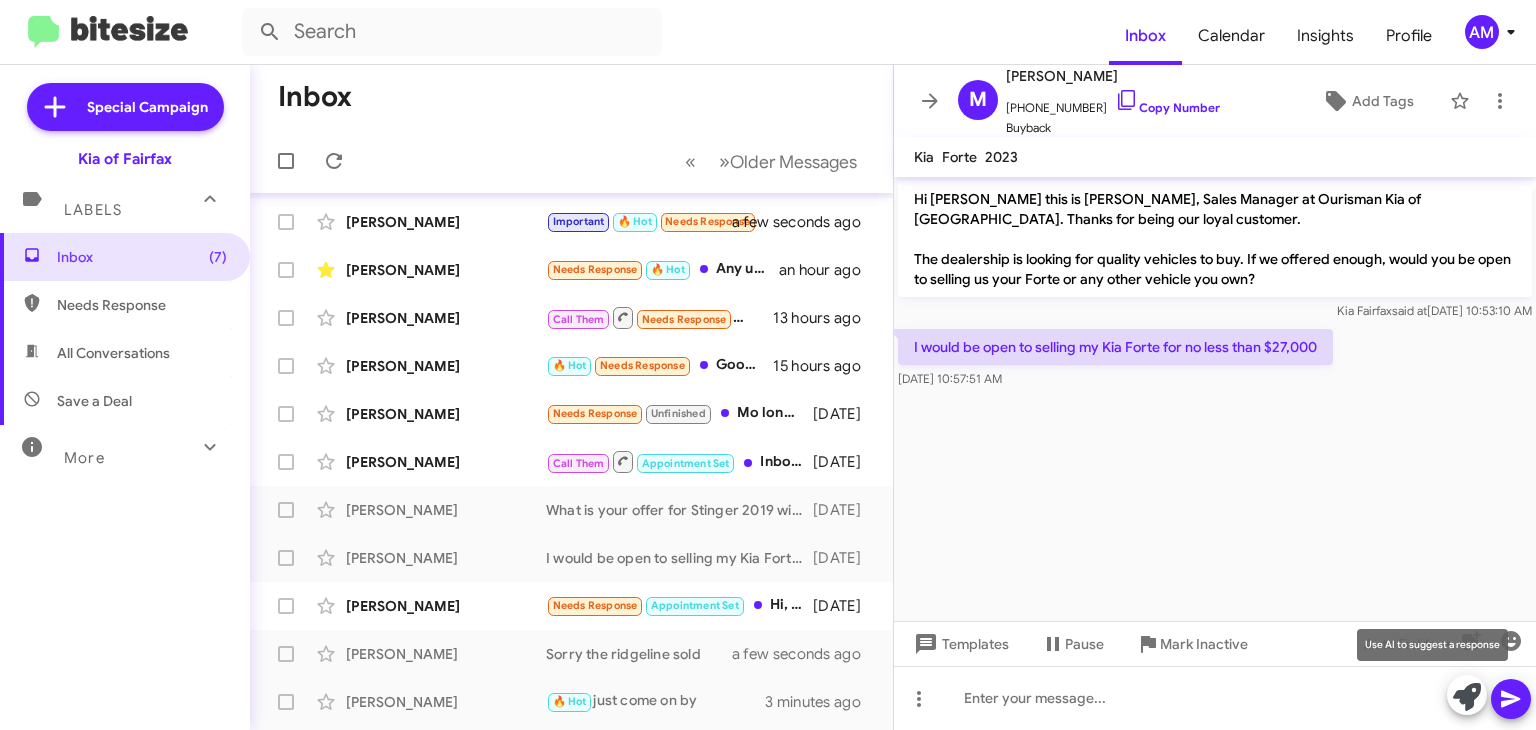 click 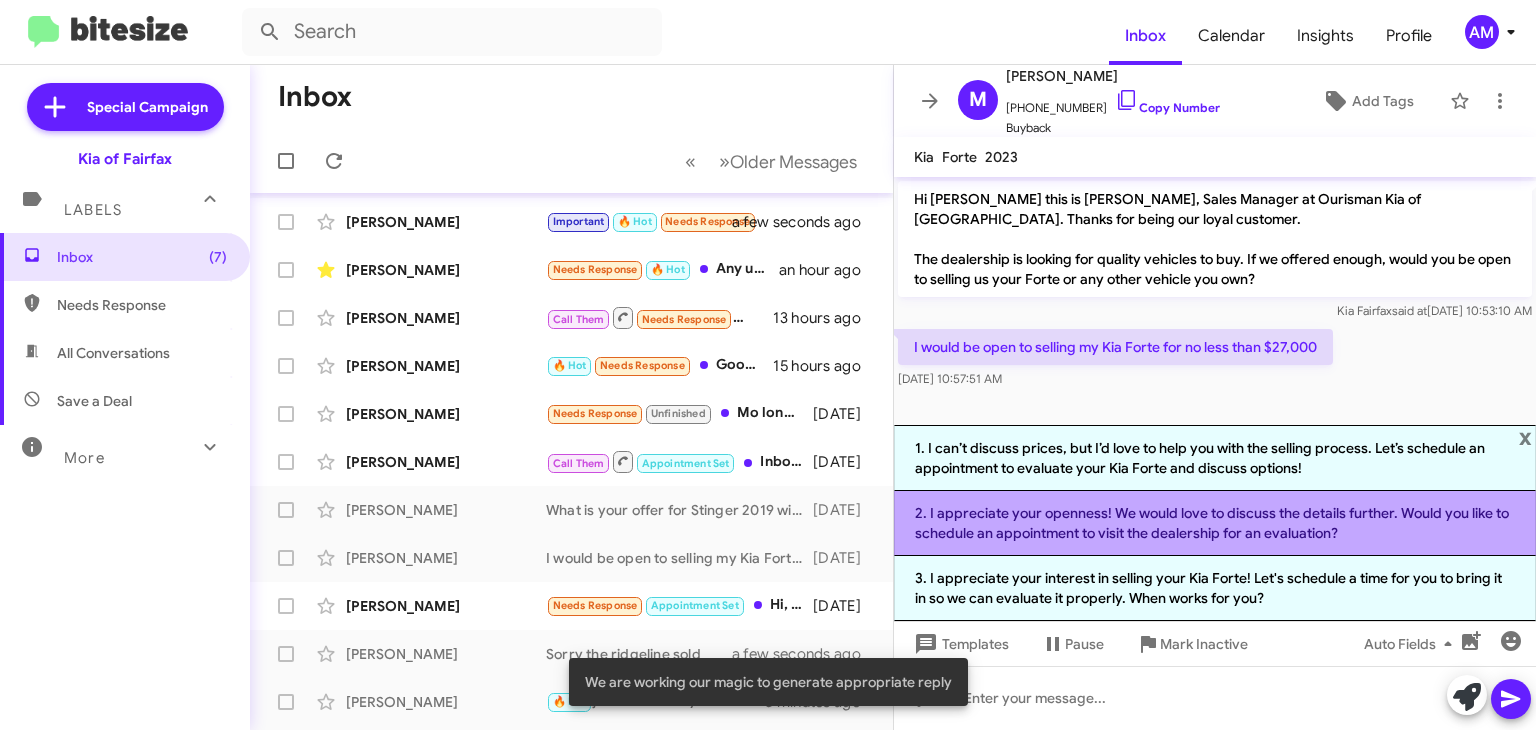 click on "2. I appreciate your openness! We would love to discuss the details further. Would you like to schedule an appointment to visit the dealership for an evaluation?" 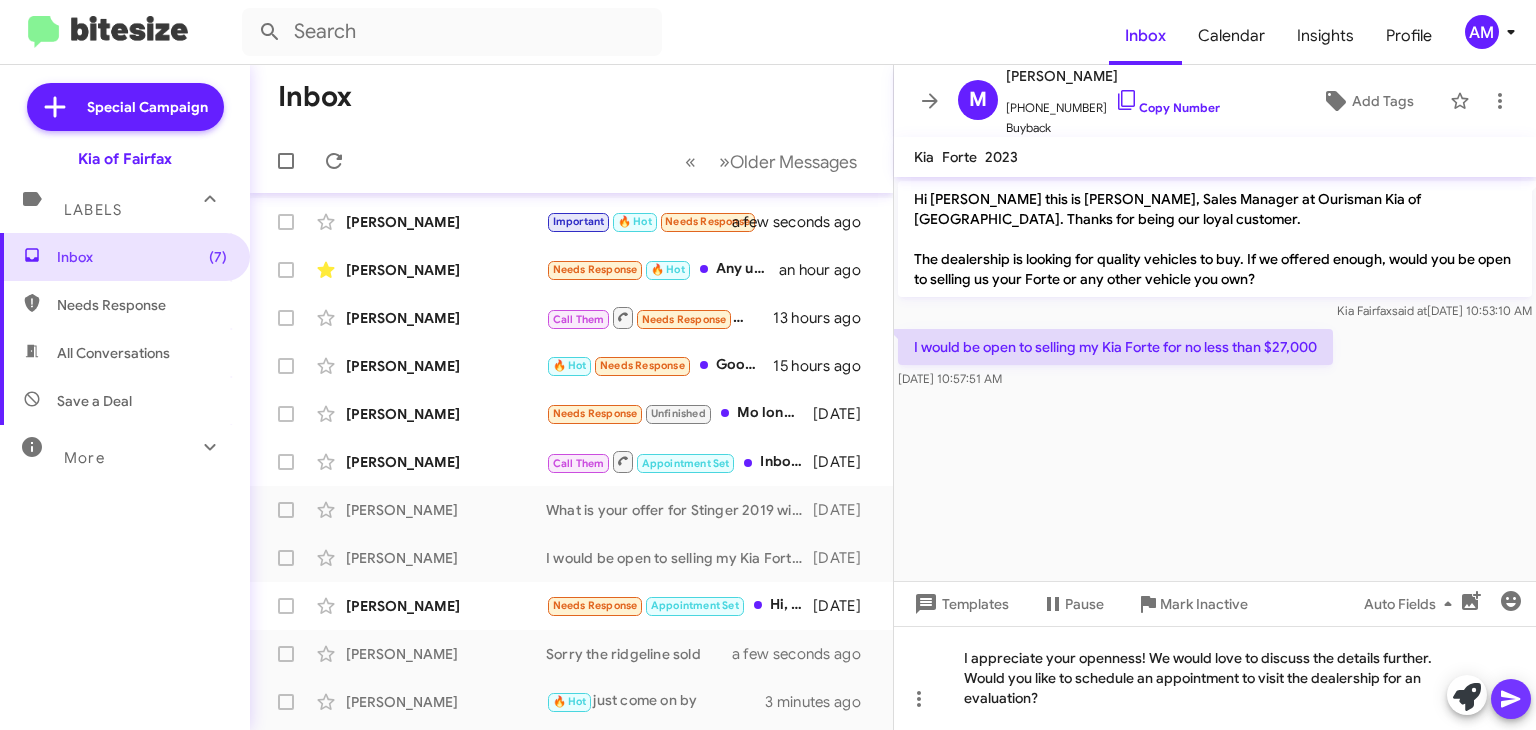 click 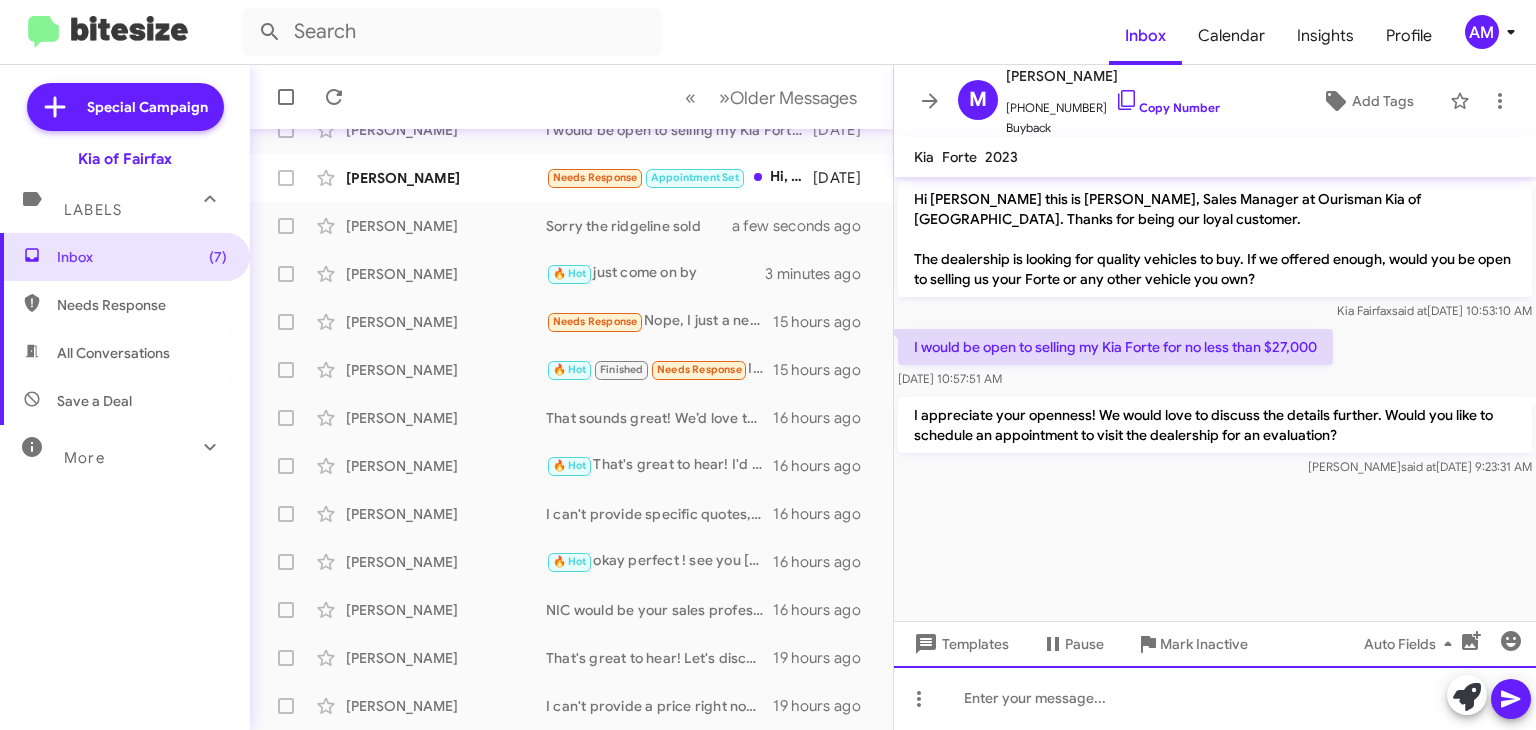 scroll, scrollTop: 0, scrollLeft: 0, axis: both 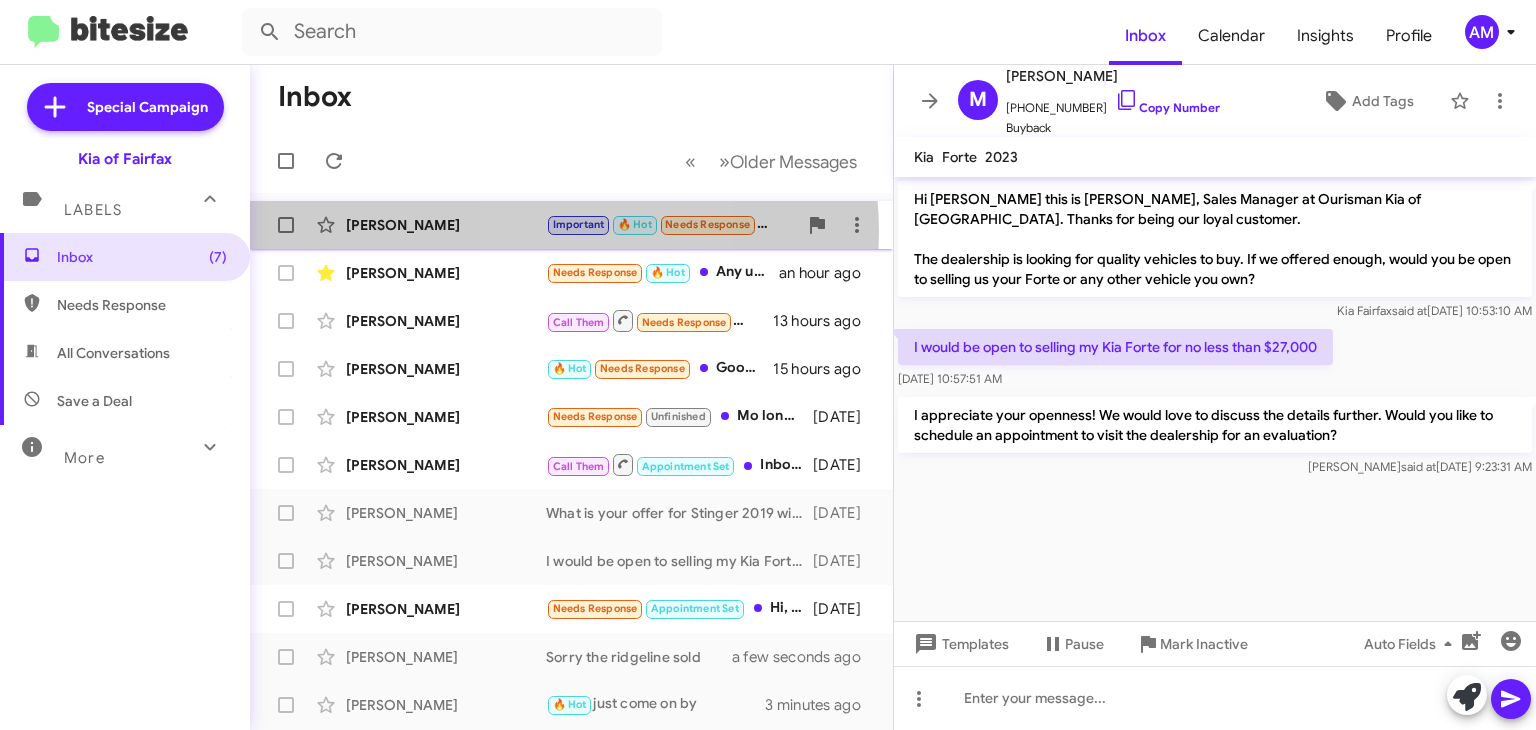 click on "Important" 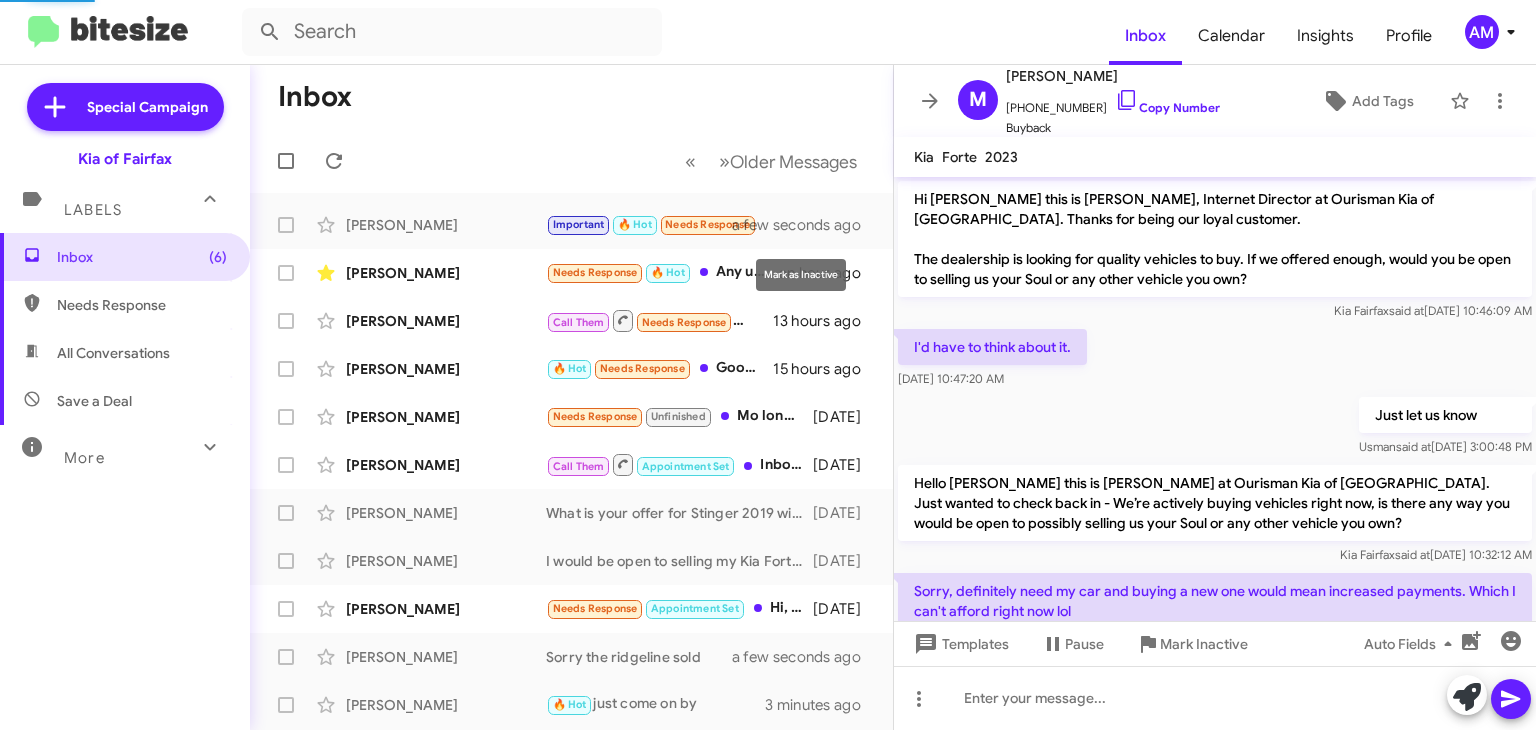 scroll, scrollTop: 352, scrollLeft: 0, axis: vertical 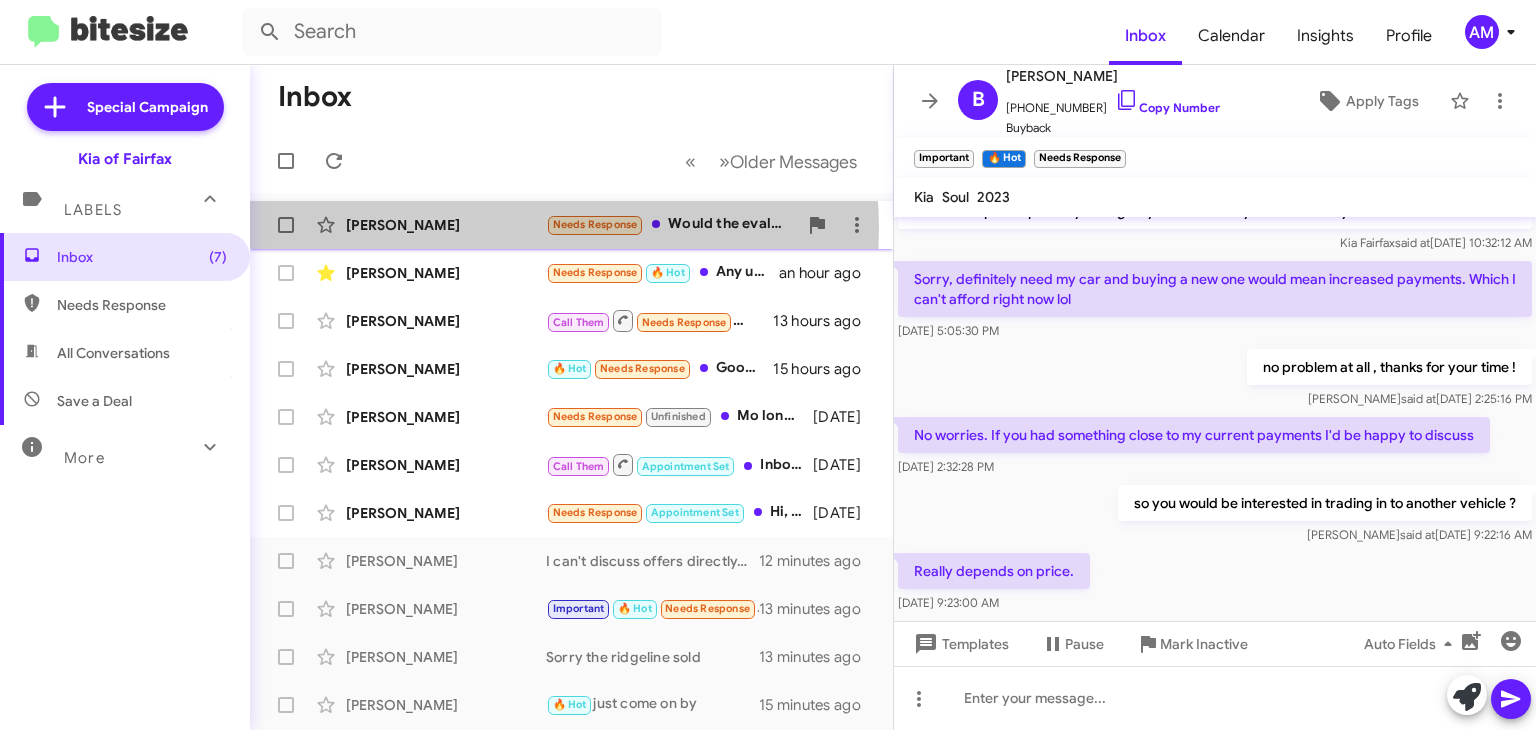 click on "[PERSON_NAME]" 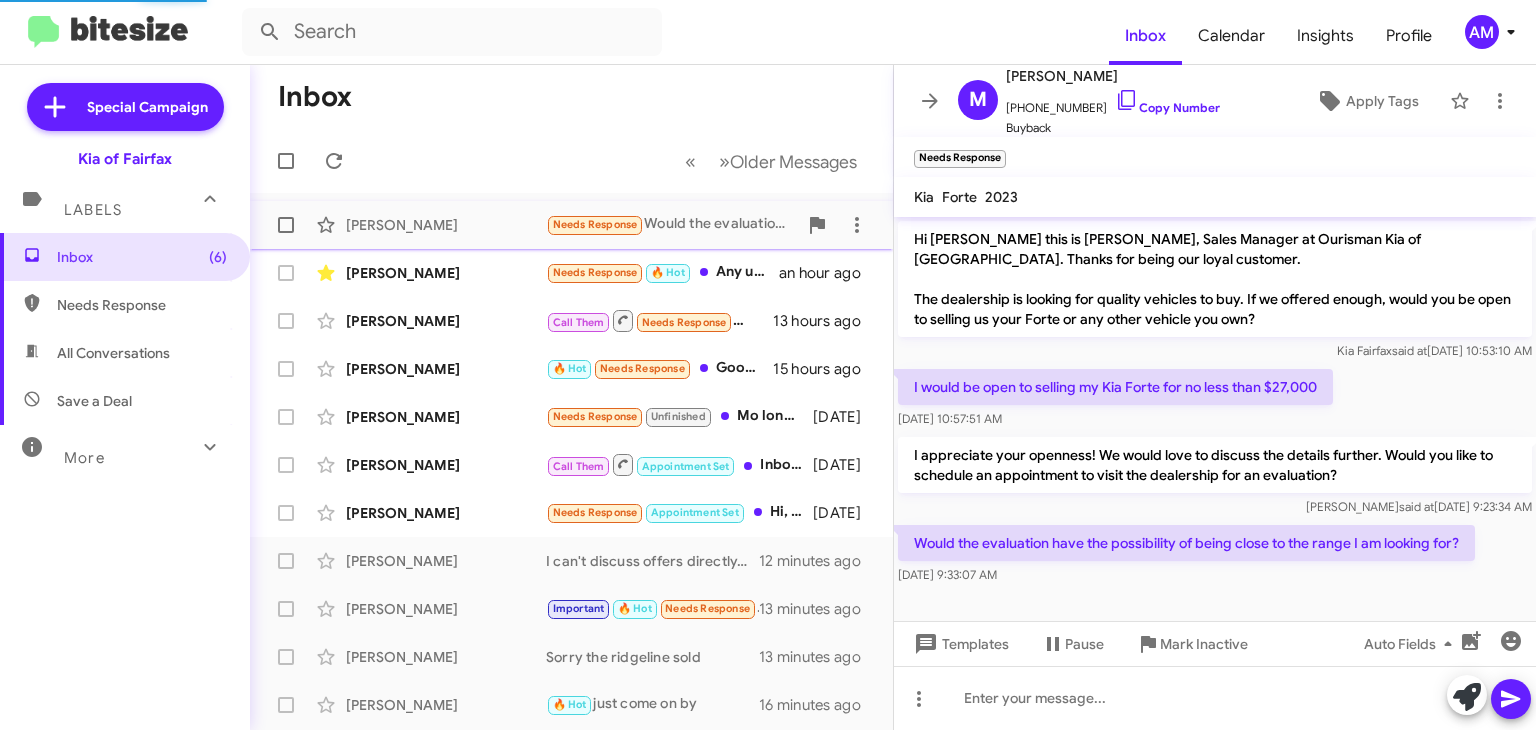 scroll, scrollTop: 0, scrollLeft: 0, axis: both 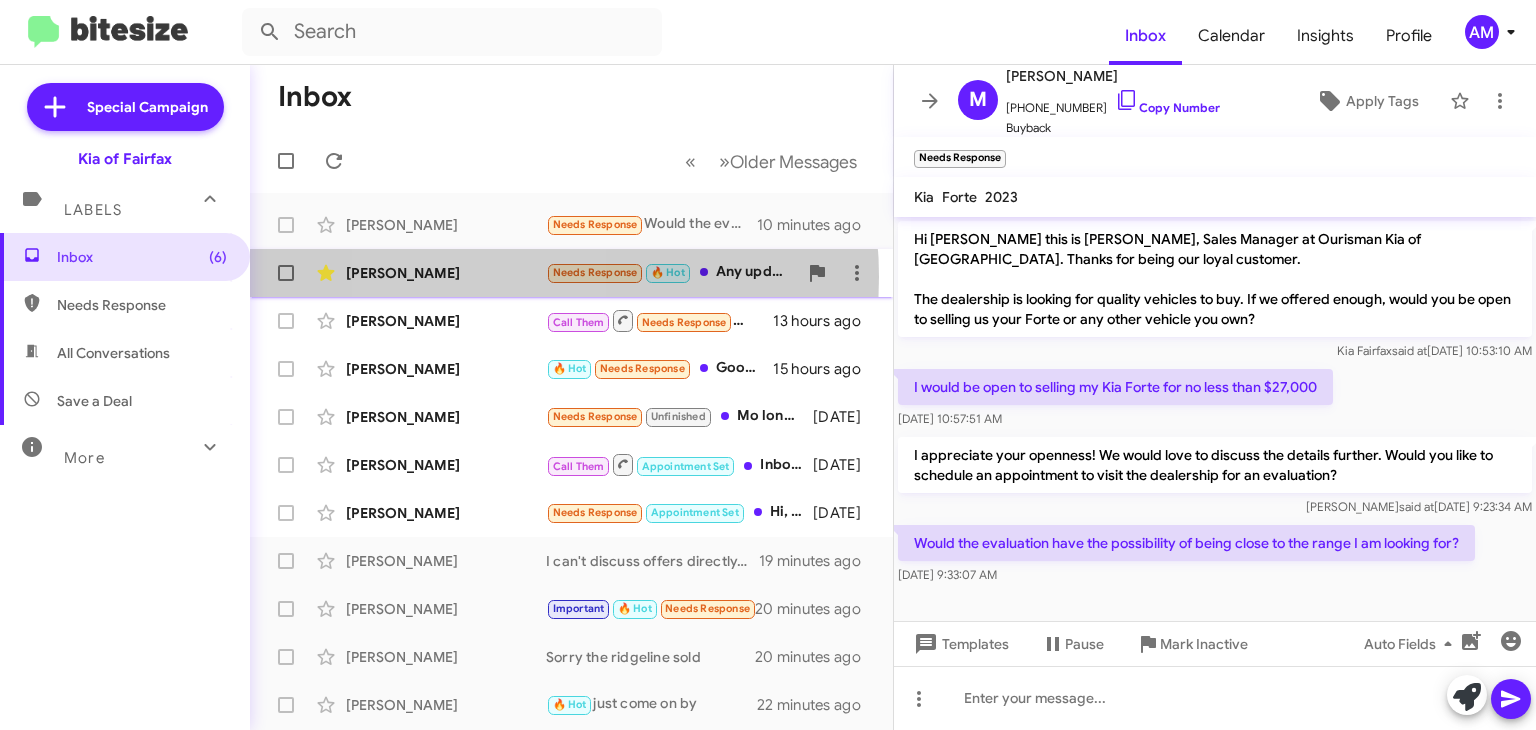 click on "[PERSON_NAME]" 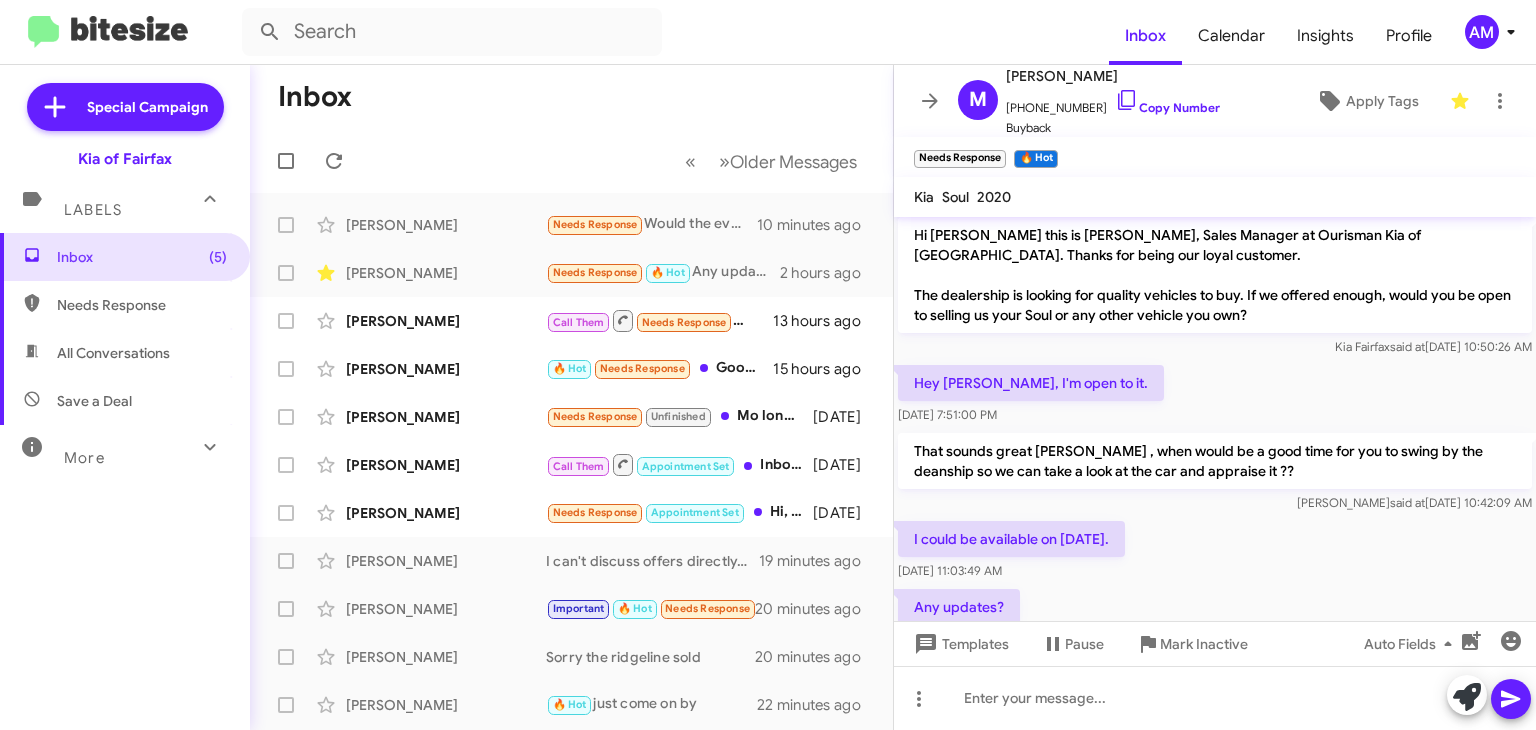 scroll, scrollTop: 60, scrollLeft: 0, axis: vertical 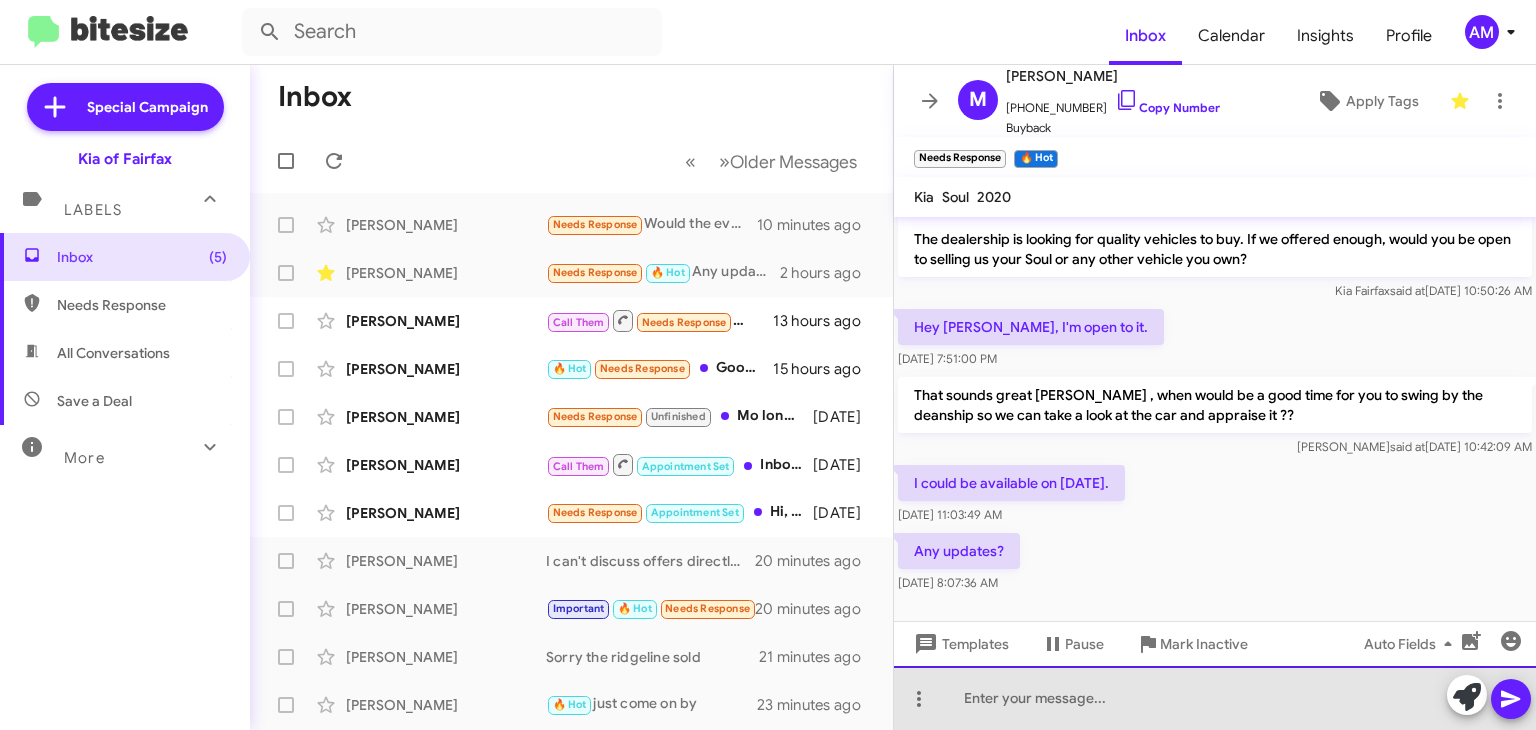 click 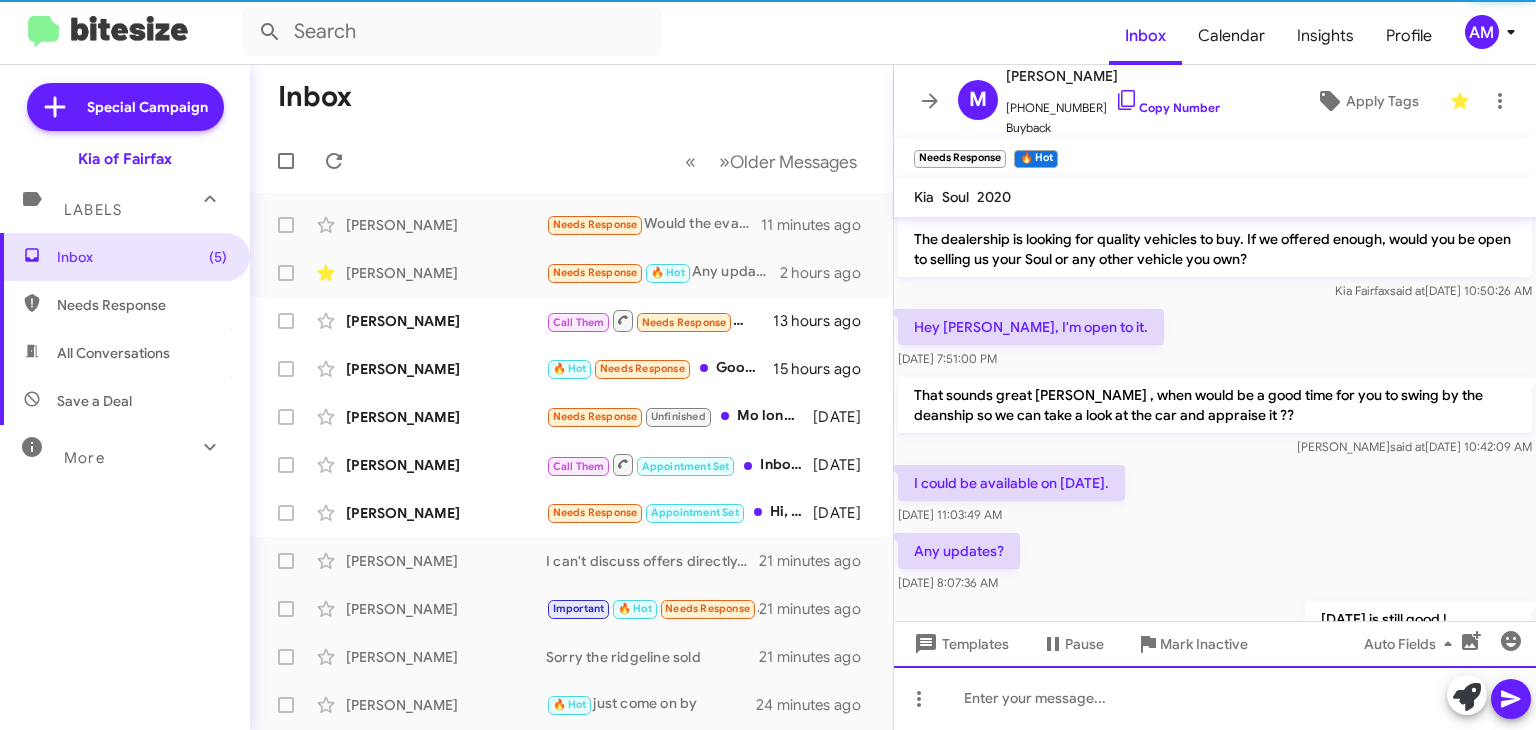 scroll, scrollTop: 134, scrollLeft: 0, axis: vertical 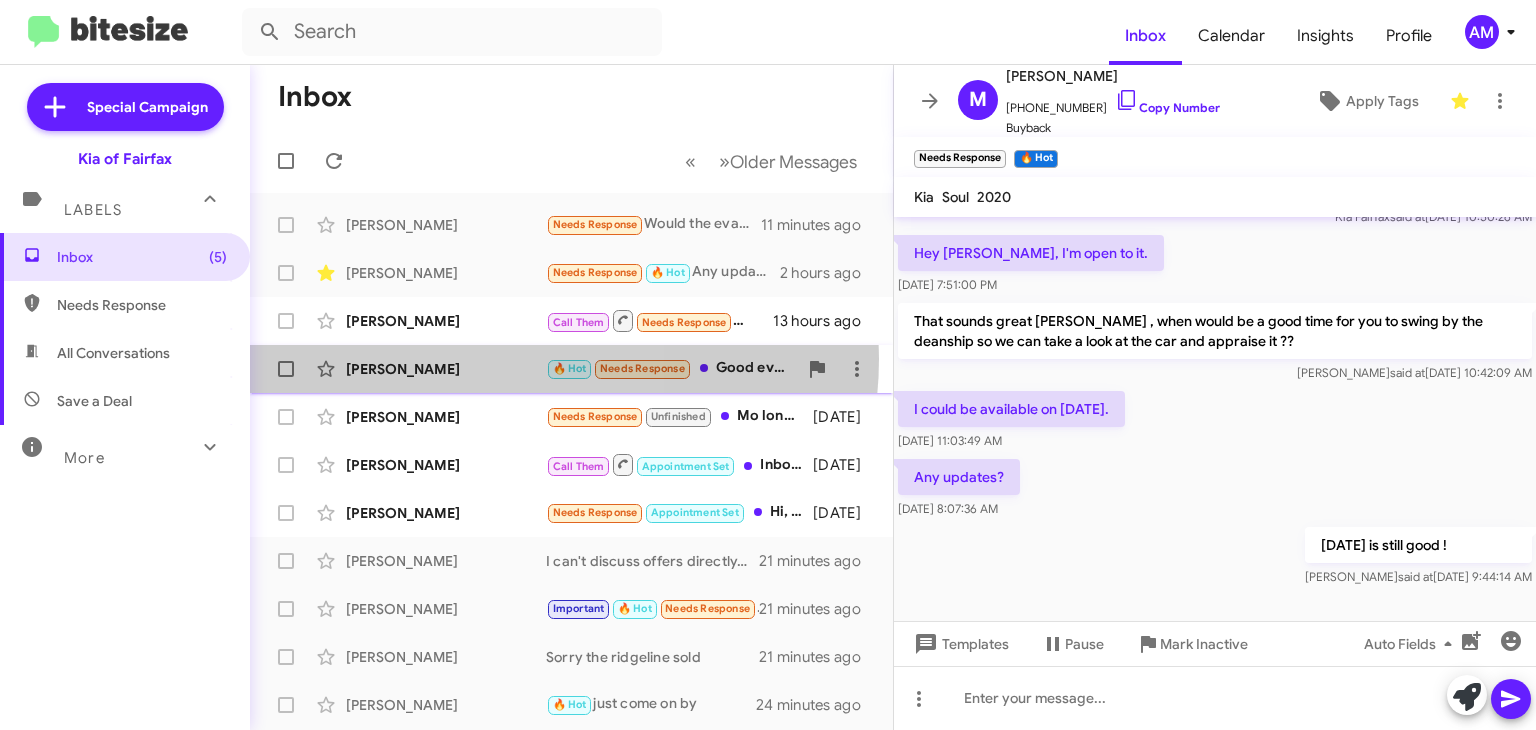 click on "[PERSON_NAME]" 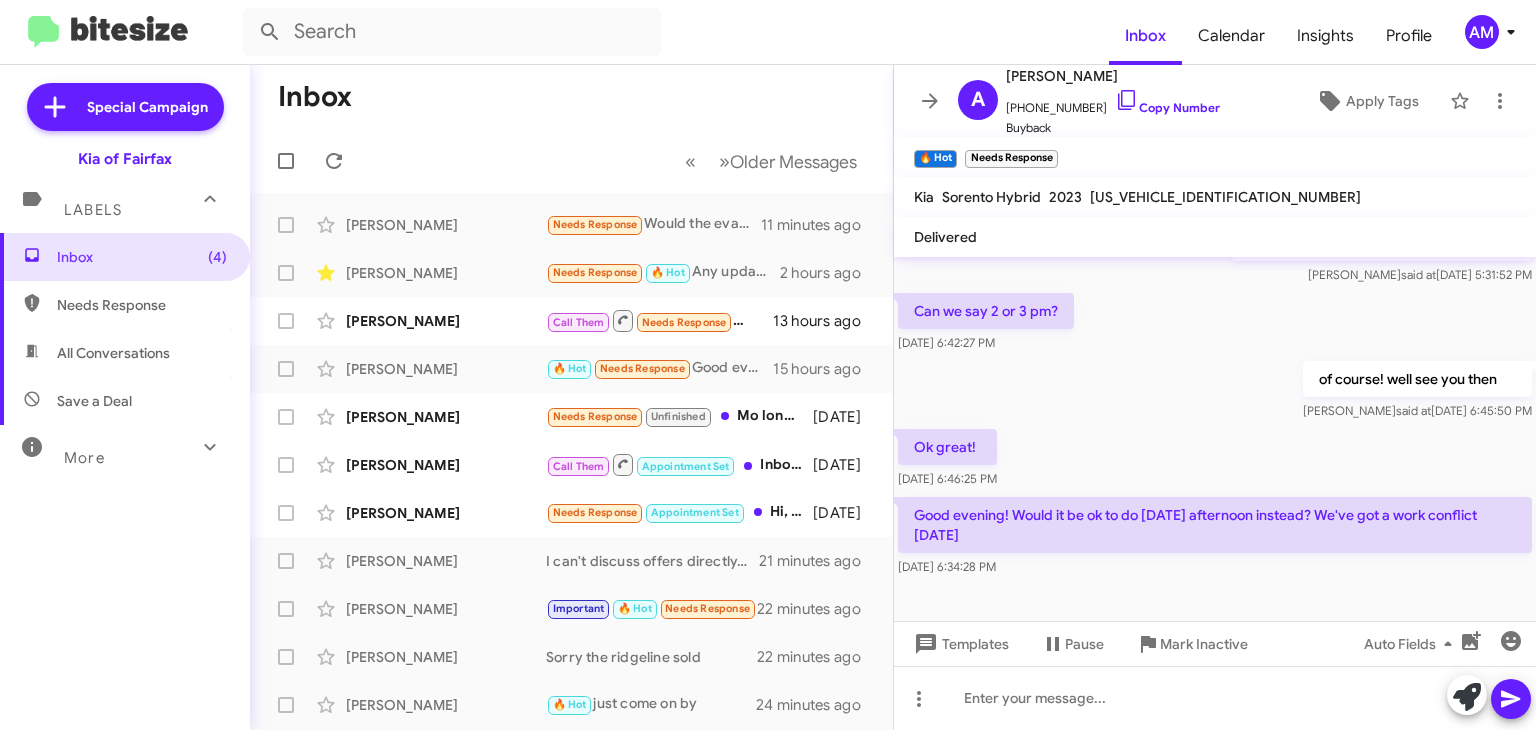scroll, scrollTop: 412, scrollLeft: 0, axis: vertical 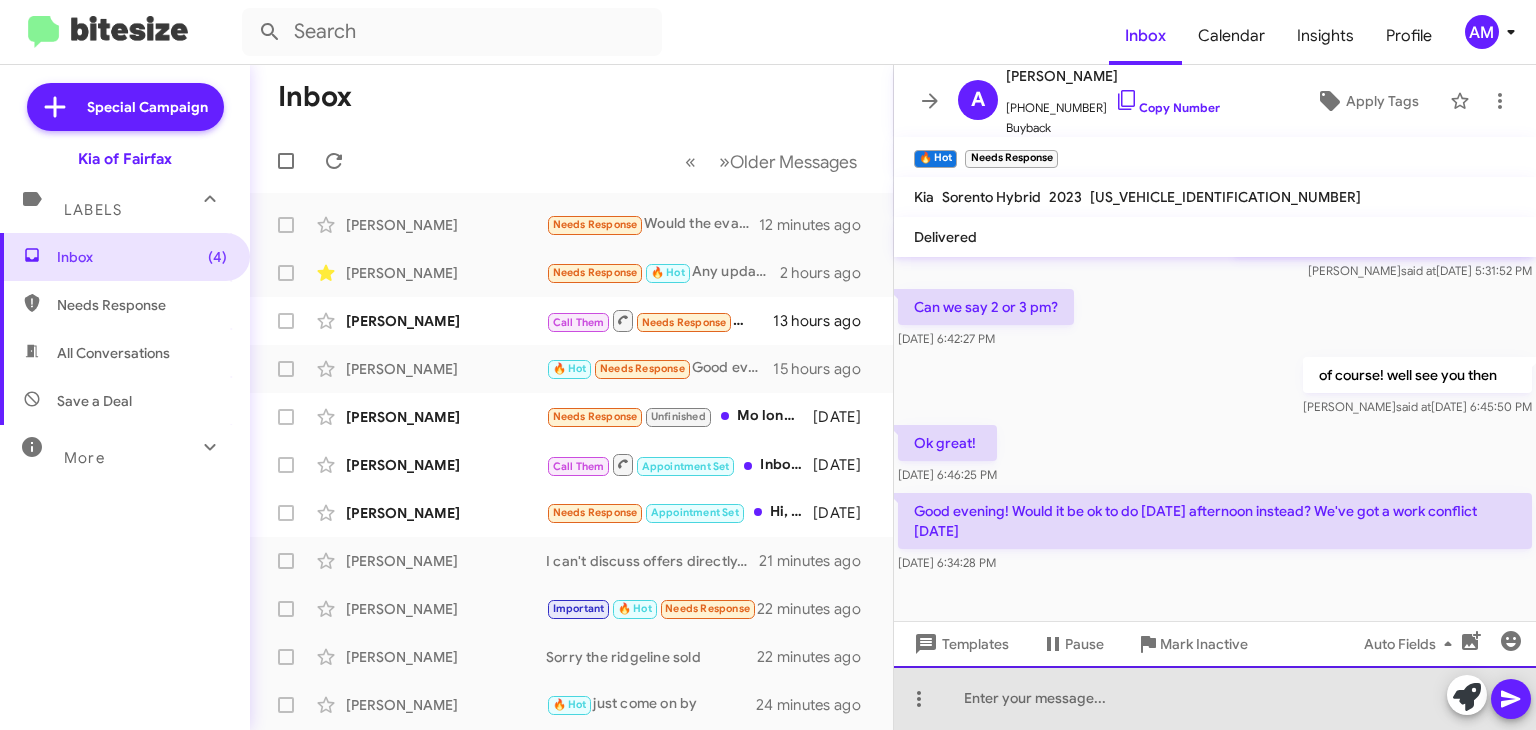 click 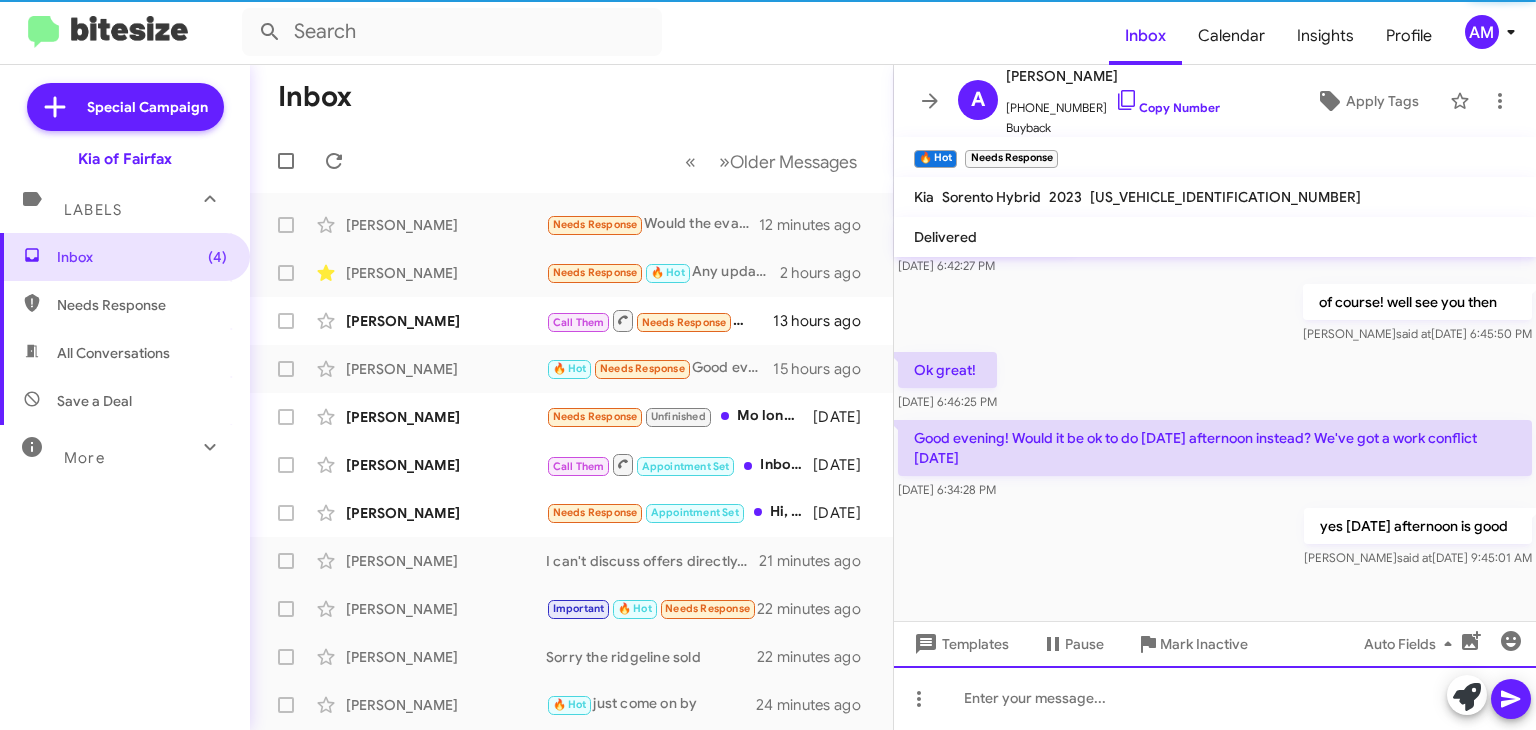 scroll, scrollTop: 486, scrollLeft: 0, axis: vertical 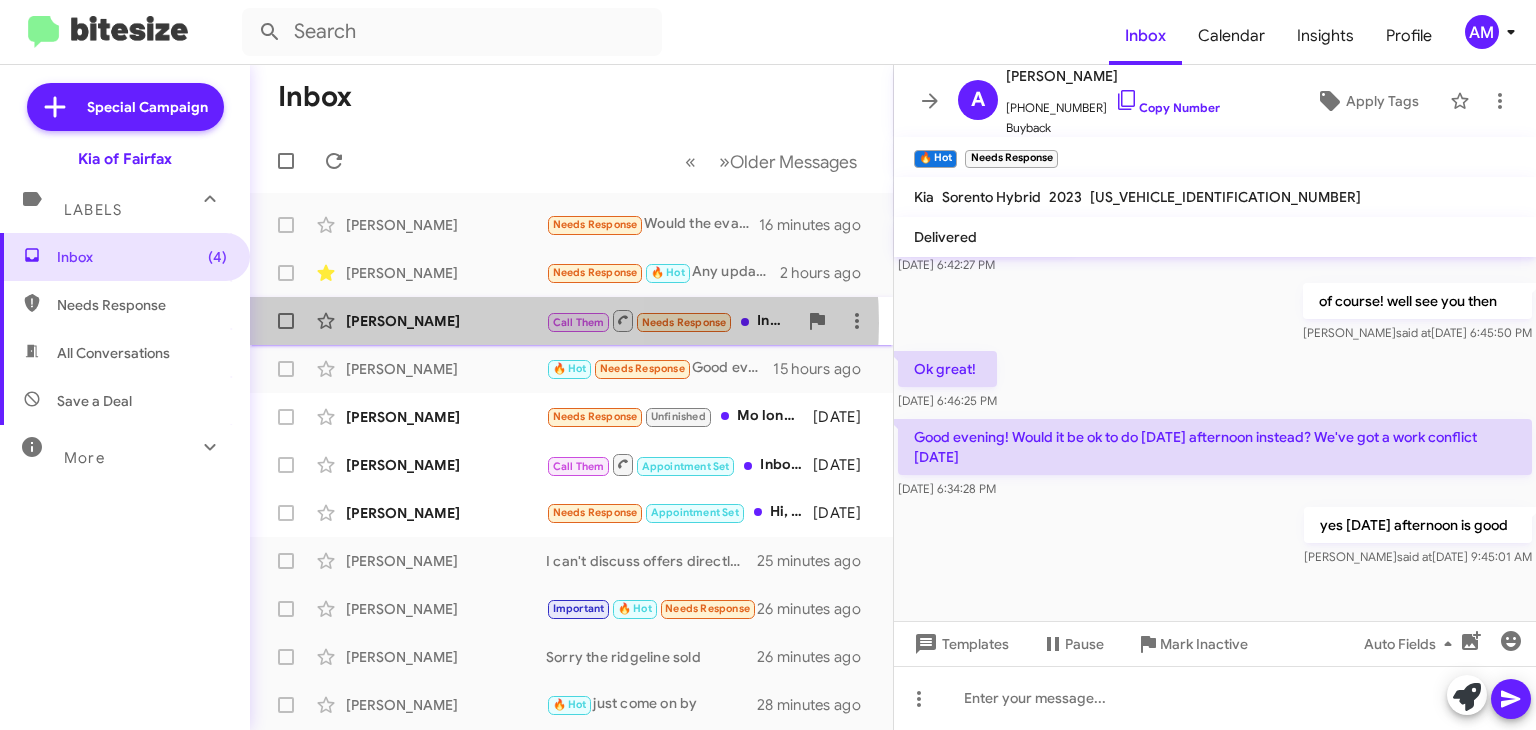 click on "[PERSON_NAME]" 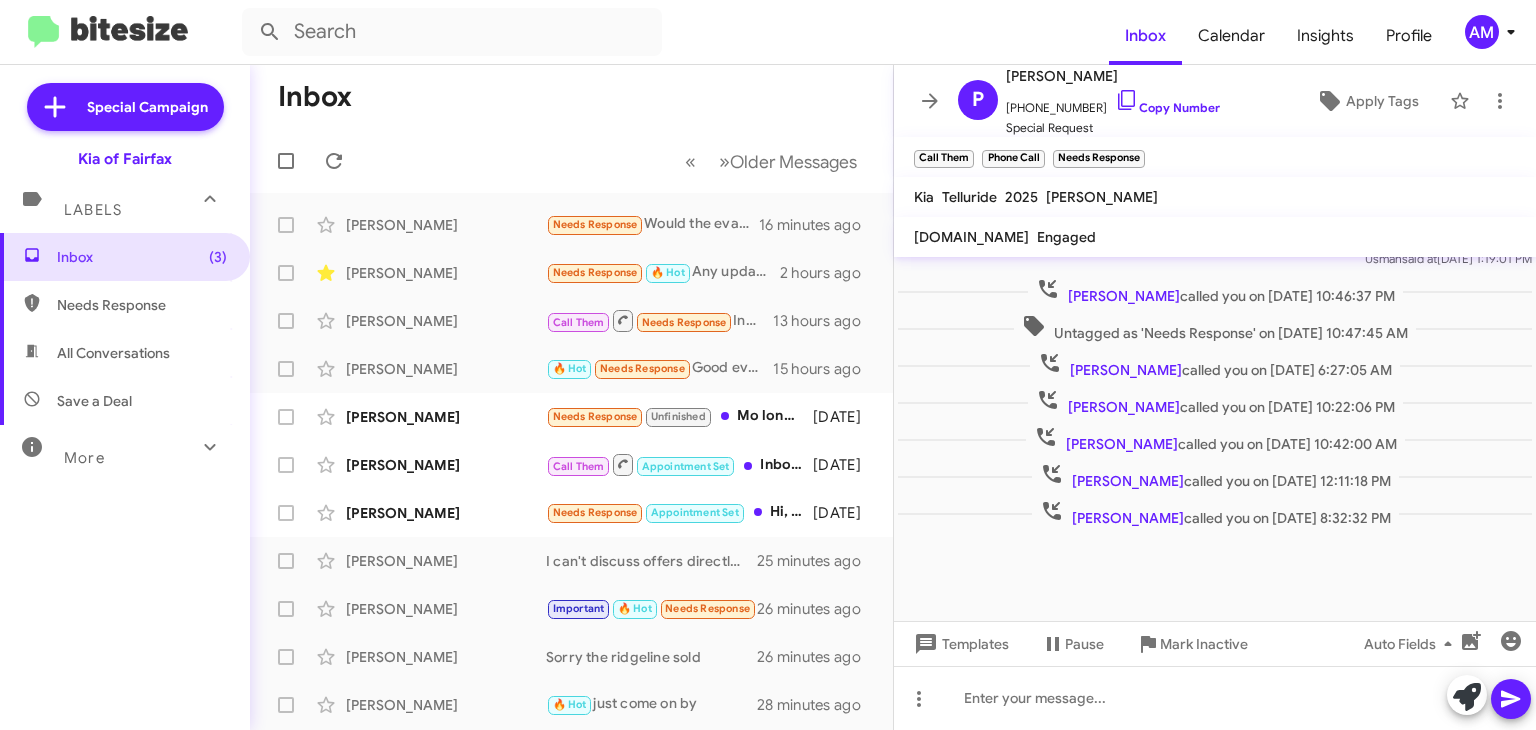 scroll, scrollTop: 1804, scrollLeft: 0, axis: vertical 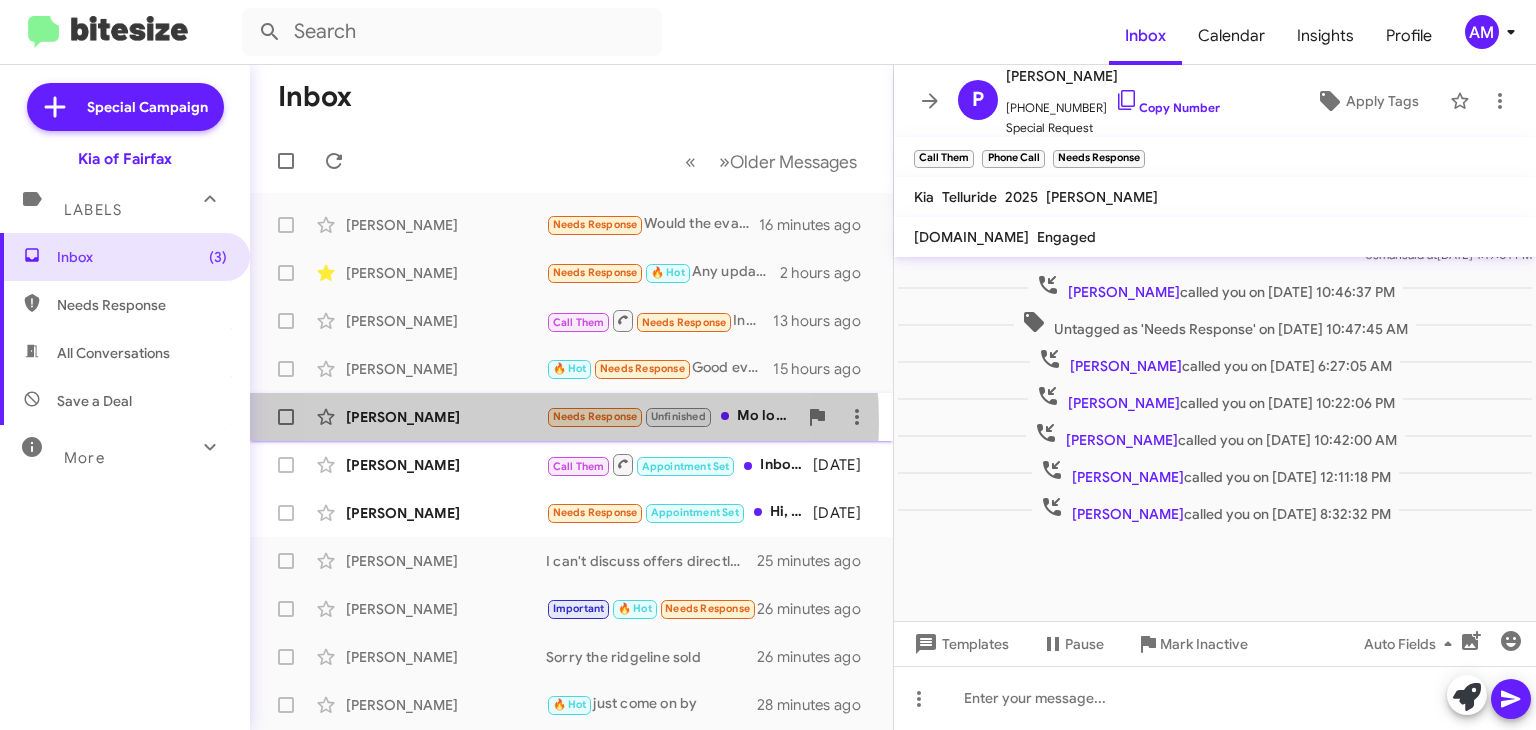 click on "[PERSON_NAME]" 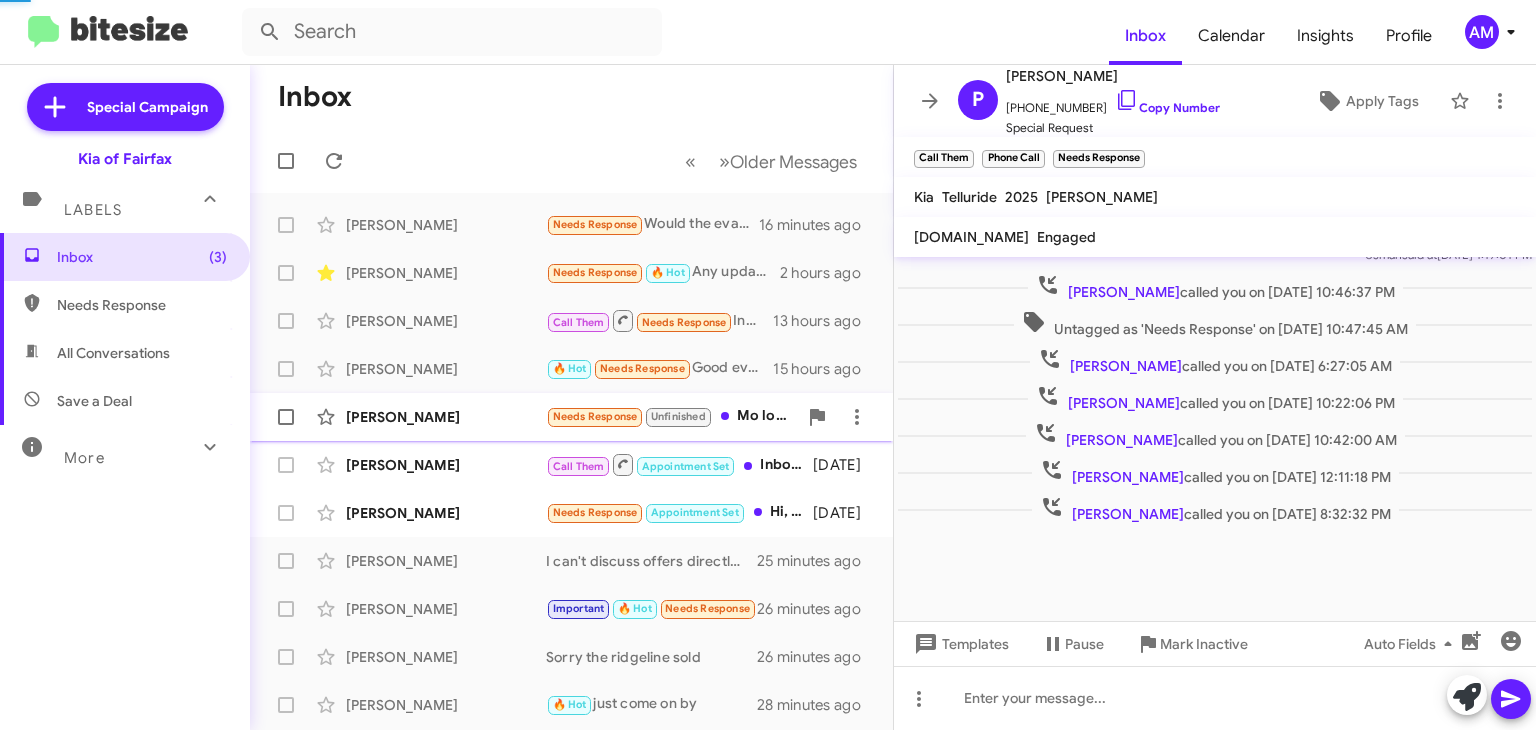 scroll, scrollTop: 0, scrollLeft: 0, axis: both 